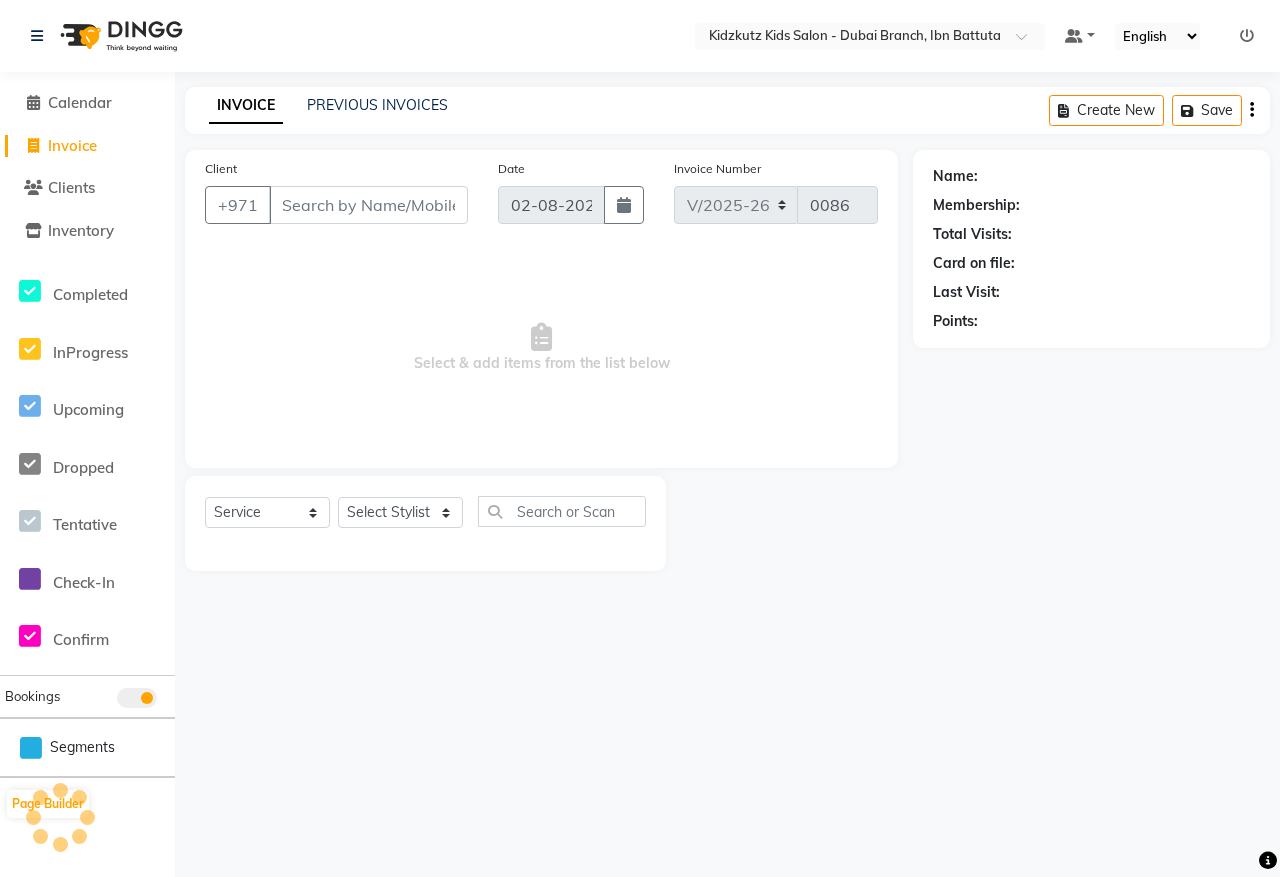 select on "8554" 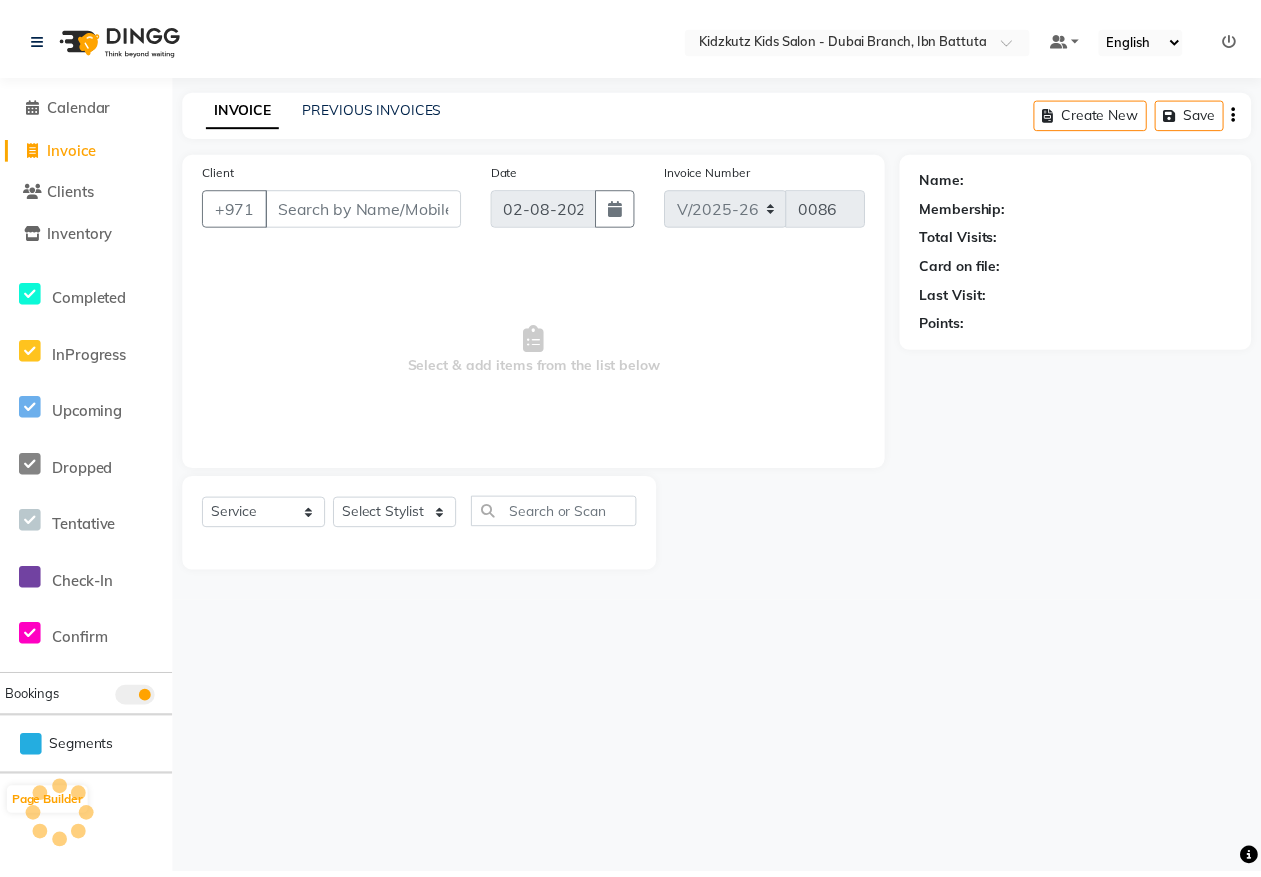 scroll, scrollTop: 0, scrollLeft: 0, axis: both 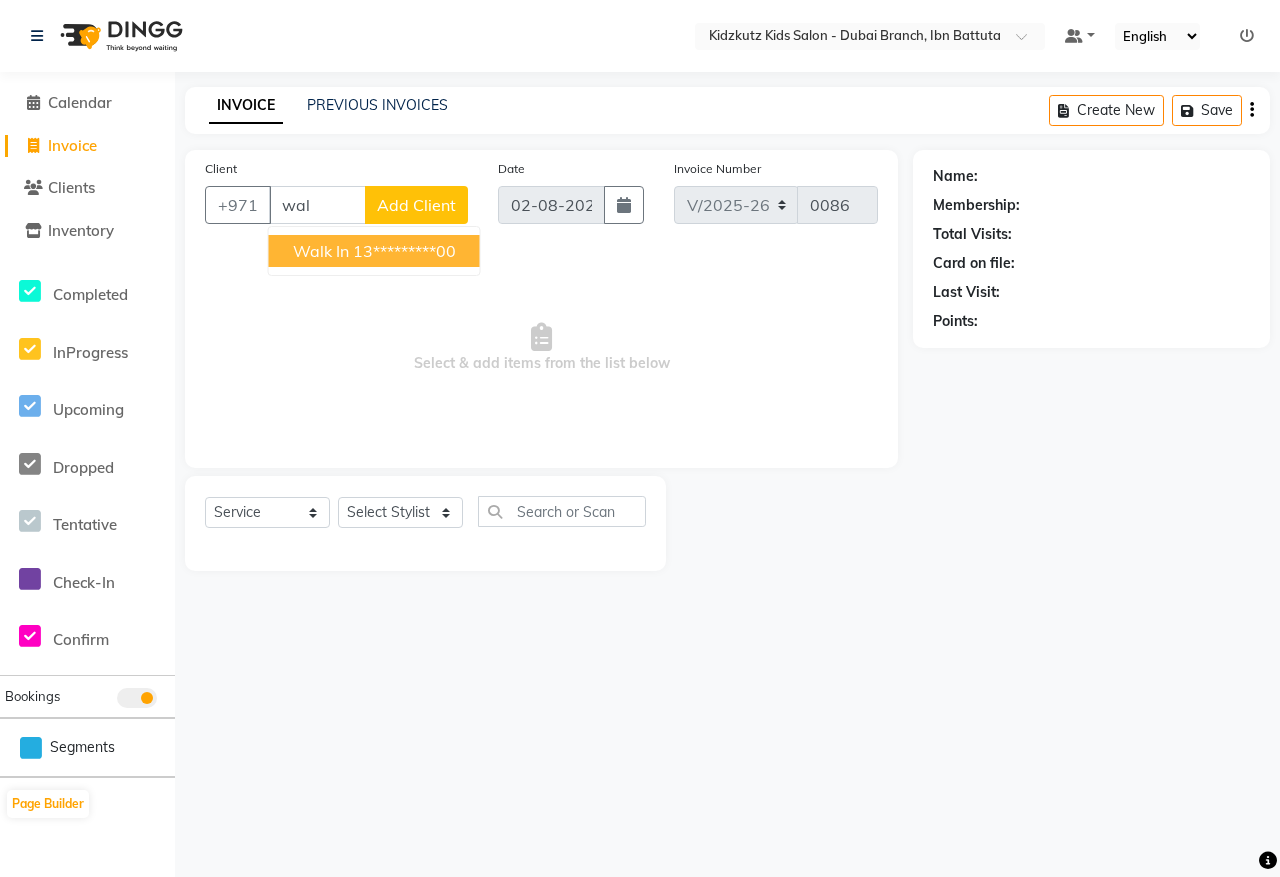 click on "13*********00" at bounding box center (404, 251) 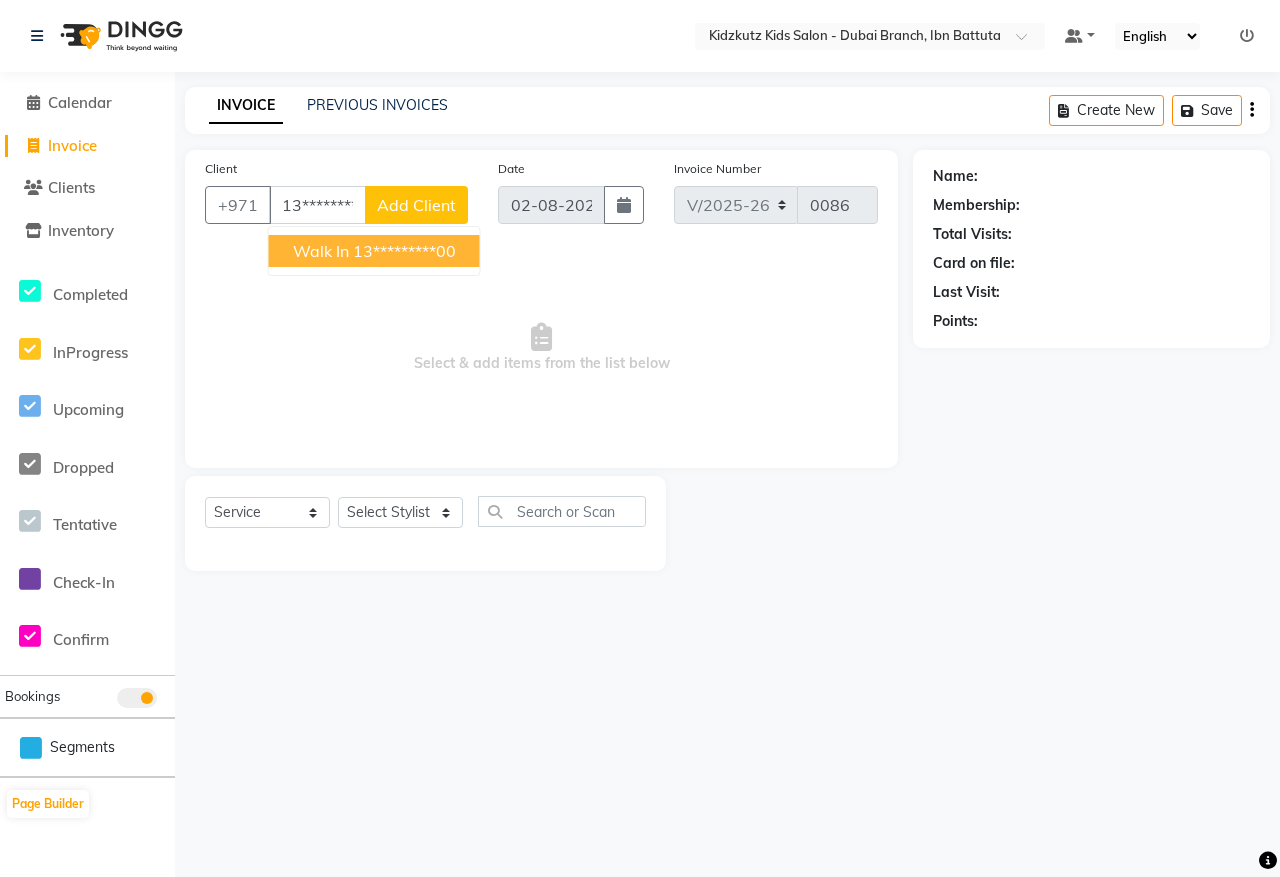 type on "13*********00" 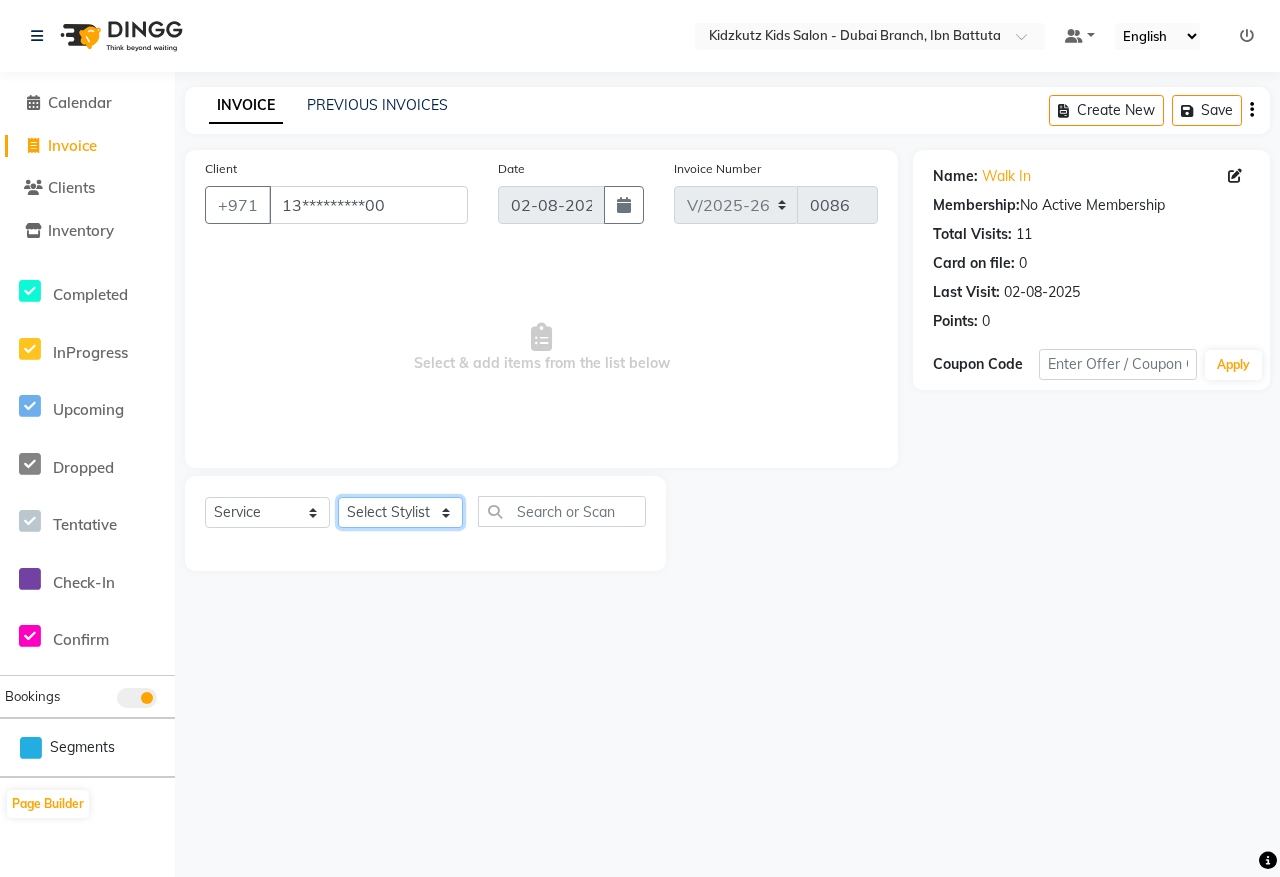 click on "Select Stylist Aris Barber6 Chami Mr. Marwan Sales Sarah Victor Willy" 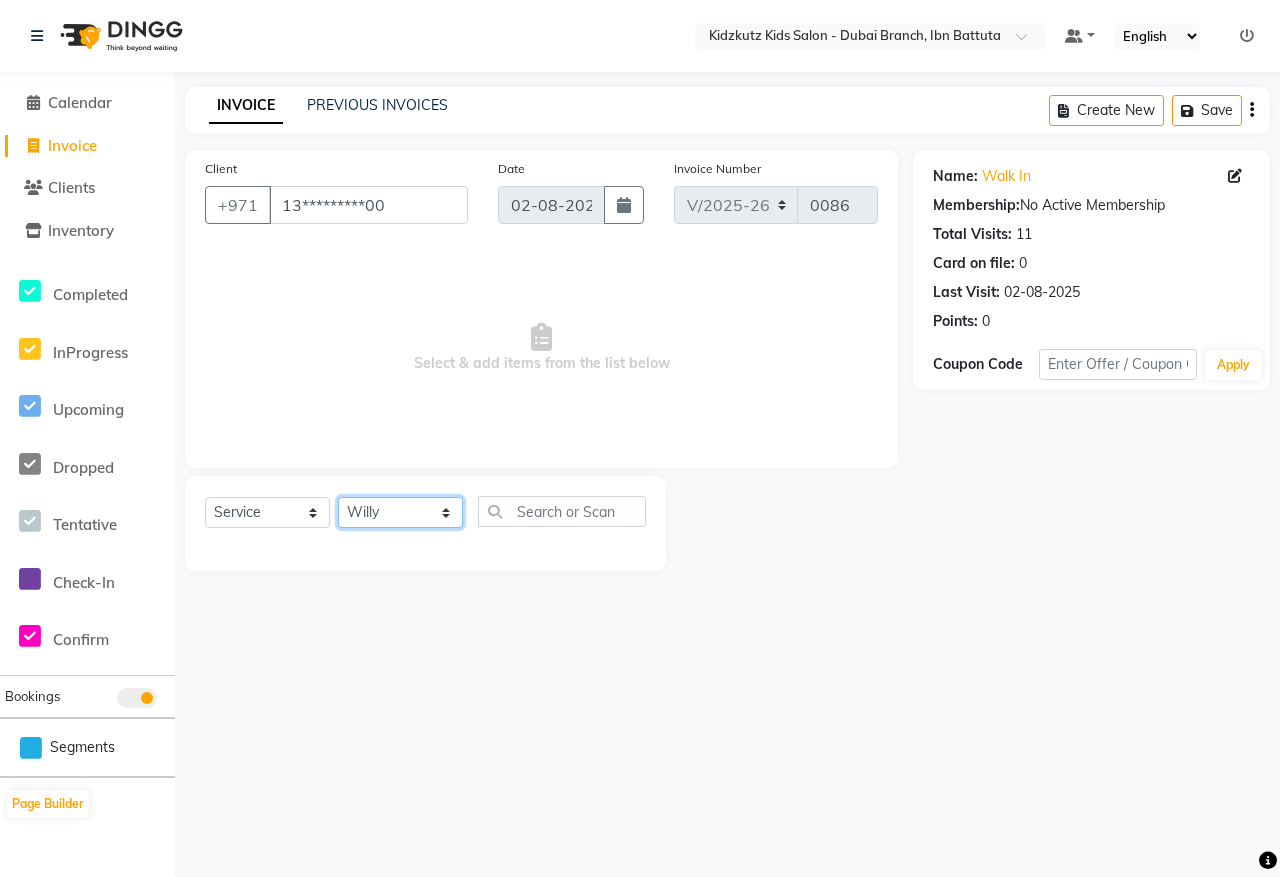 click on "Select Stylist Aris Barber6 Chami Mr. Marwan Sales Sarah Victor Willy" 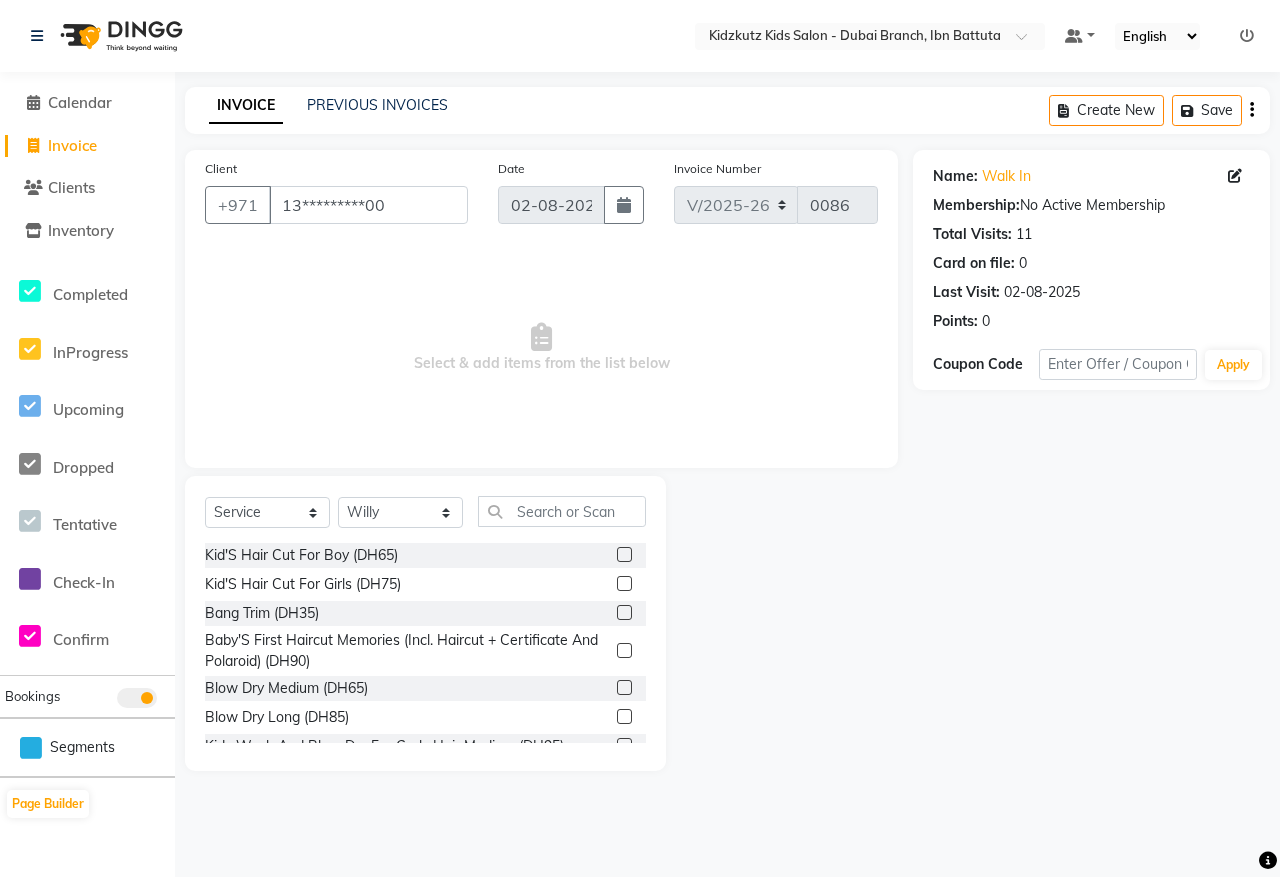 click 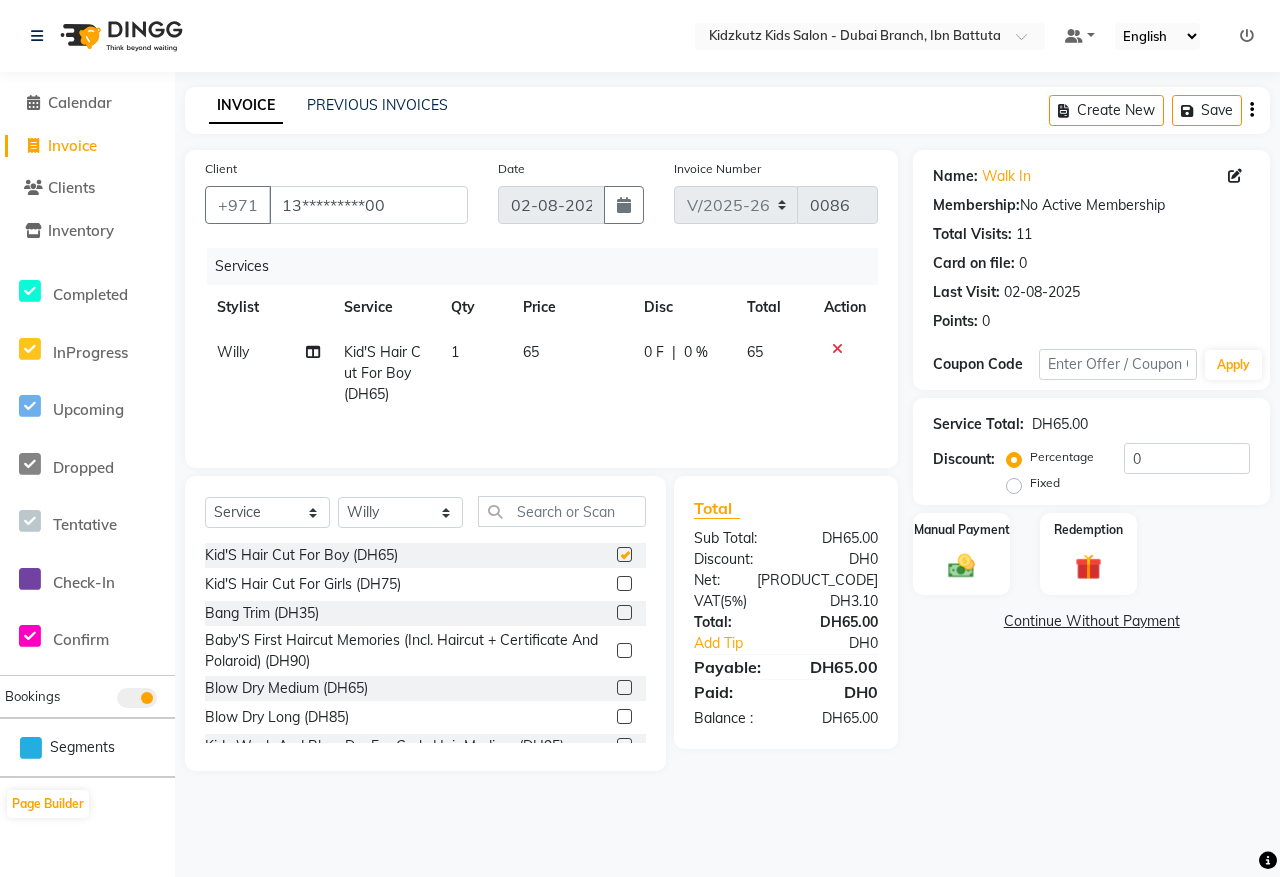 checkbox on "false" 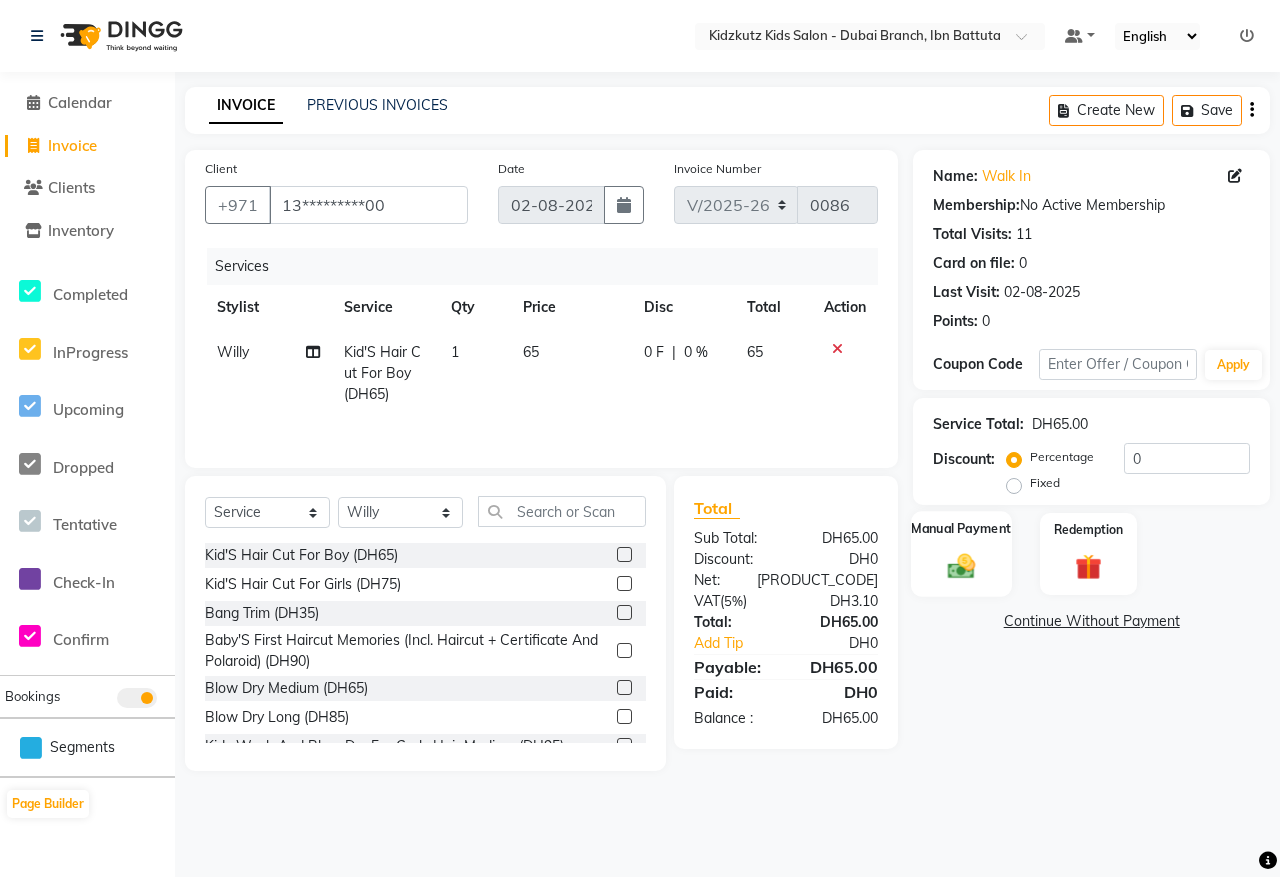 click on "Manual Payment" 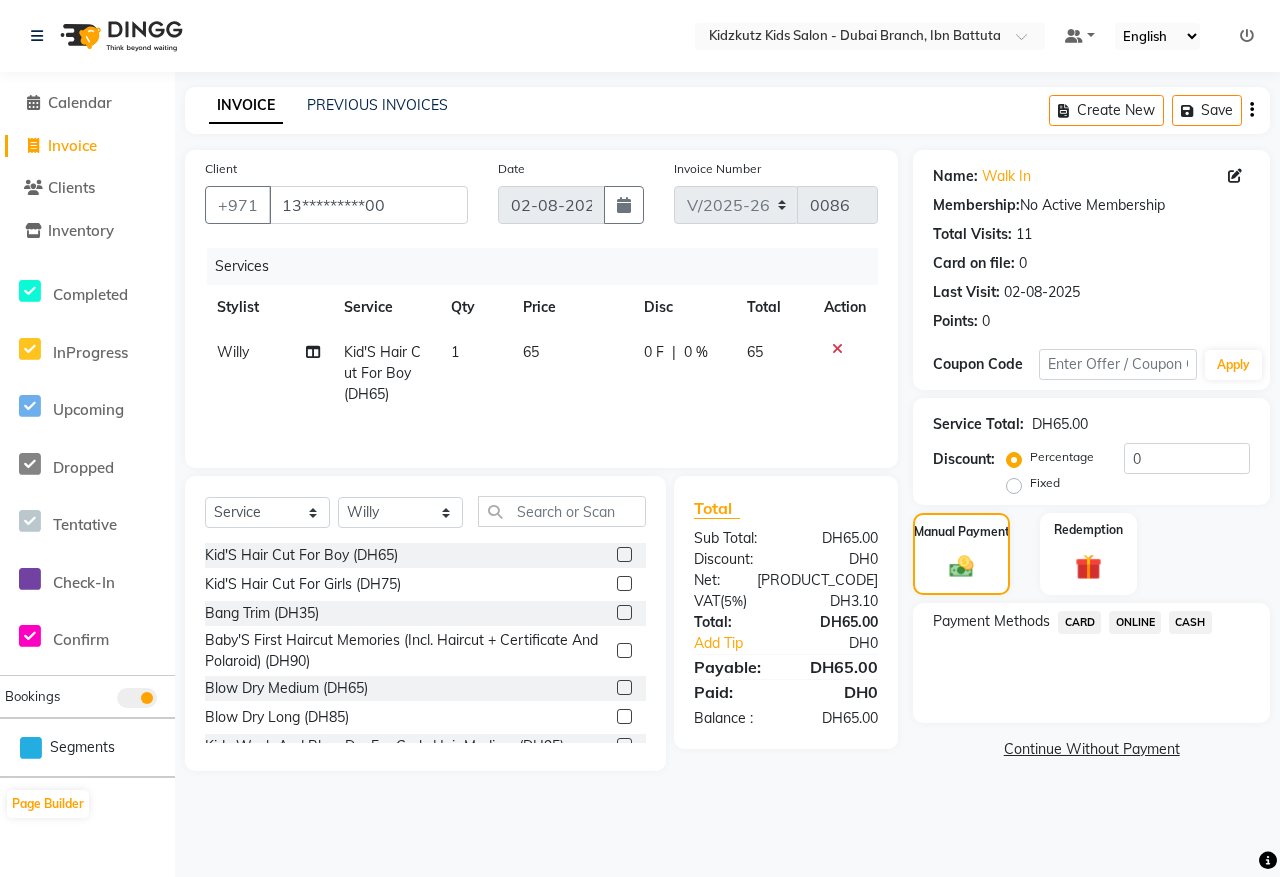 click on "ONLINE" 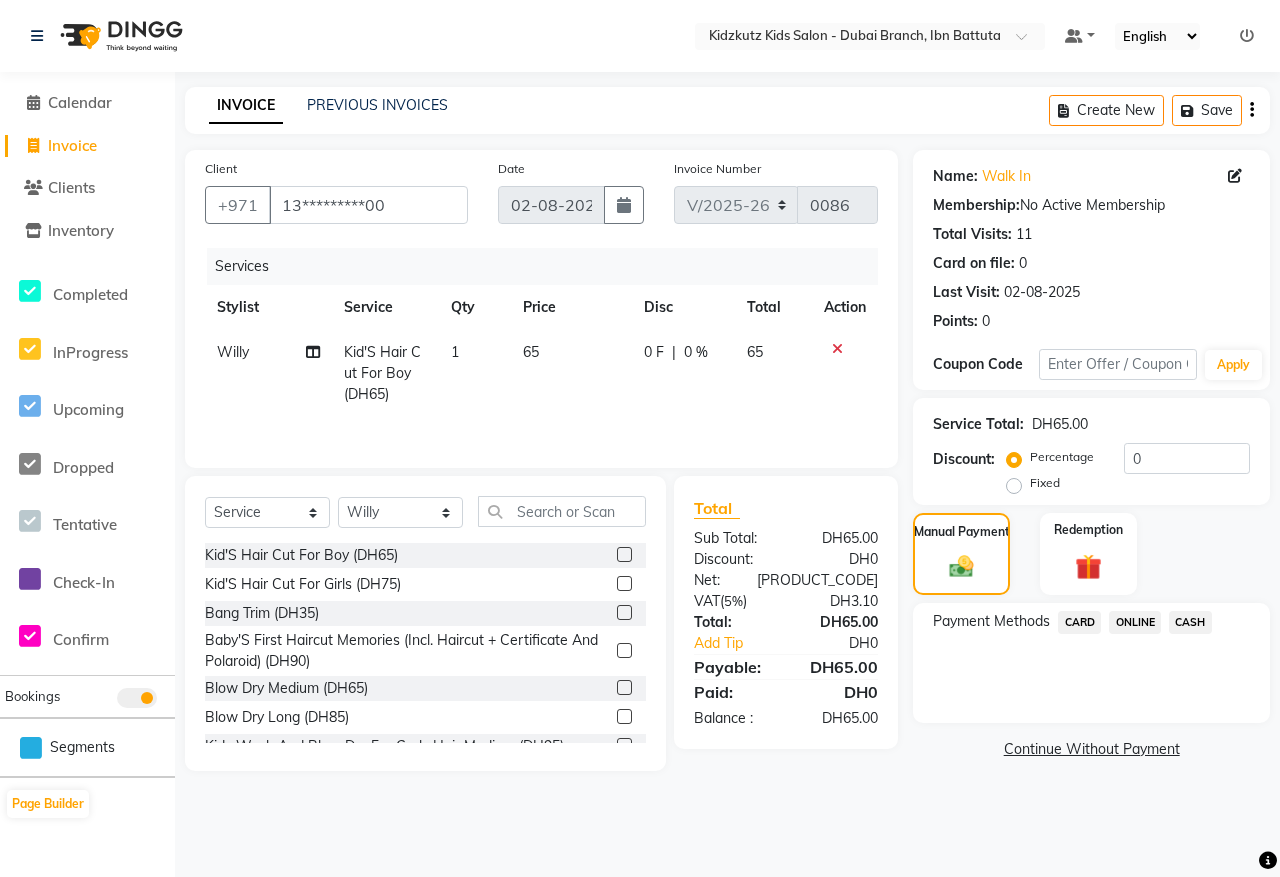 click on "CARD" 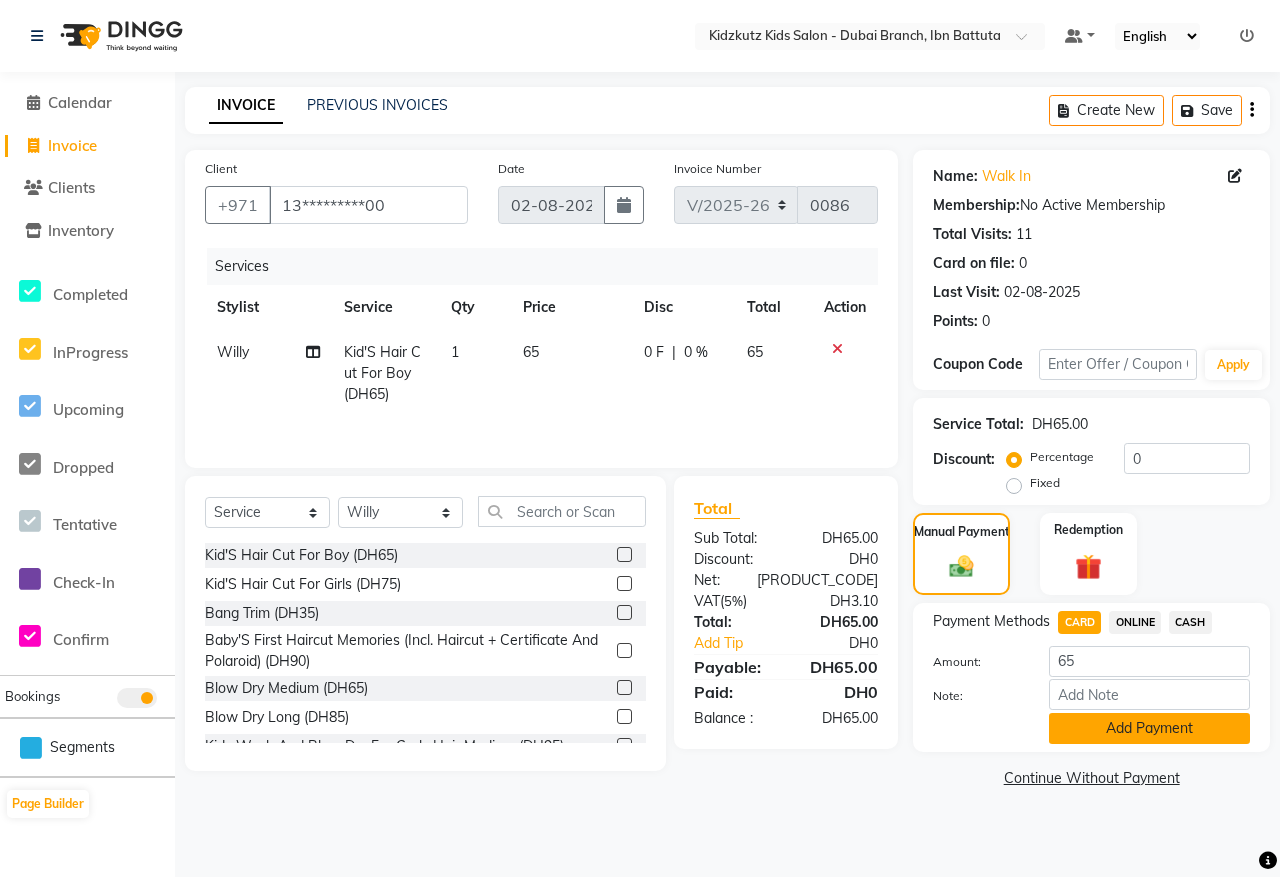 click on "Add Payment" 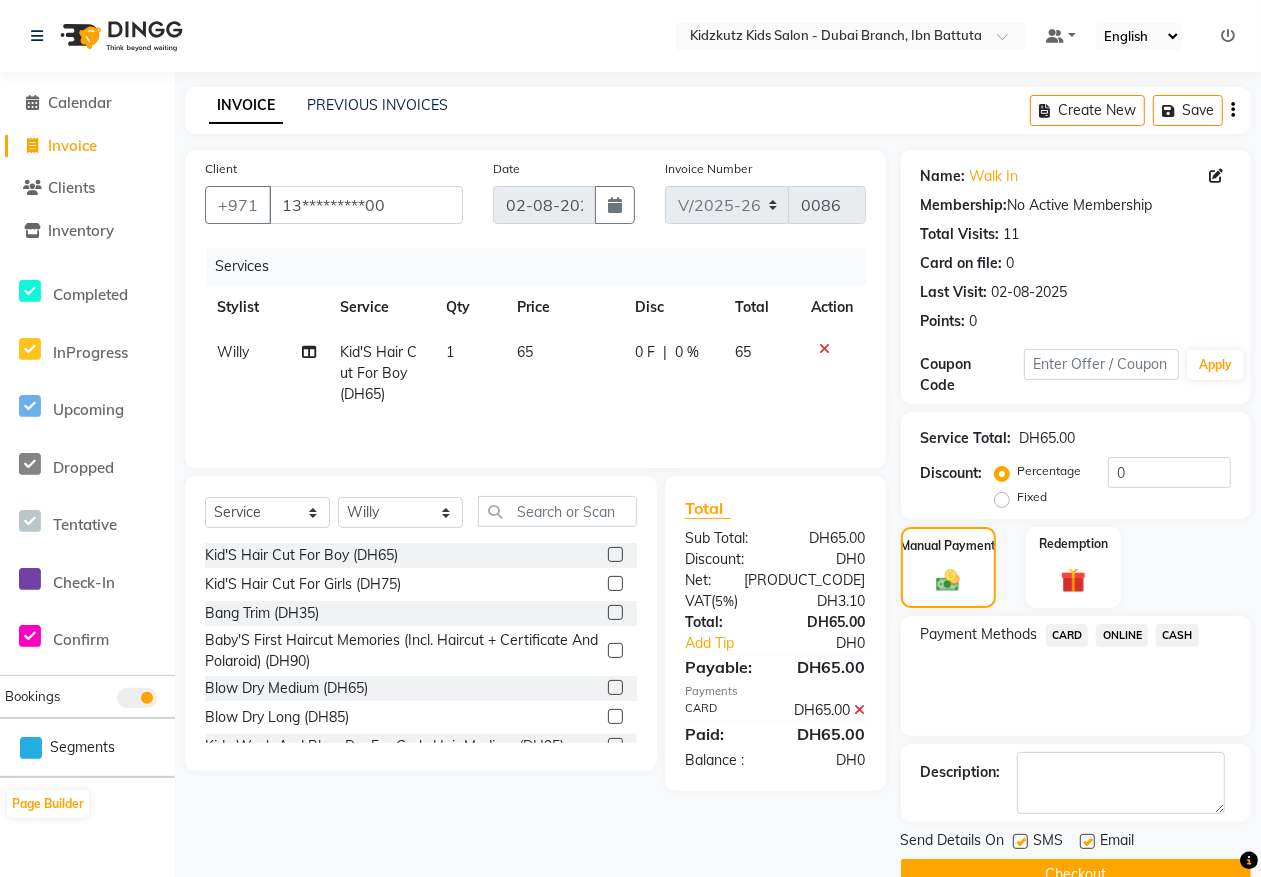 scroll, scrollTop: 43, scrollLeft: 0, axis: vertical 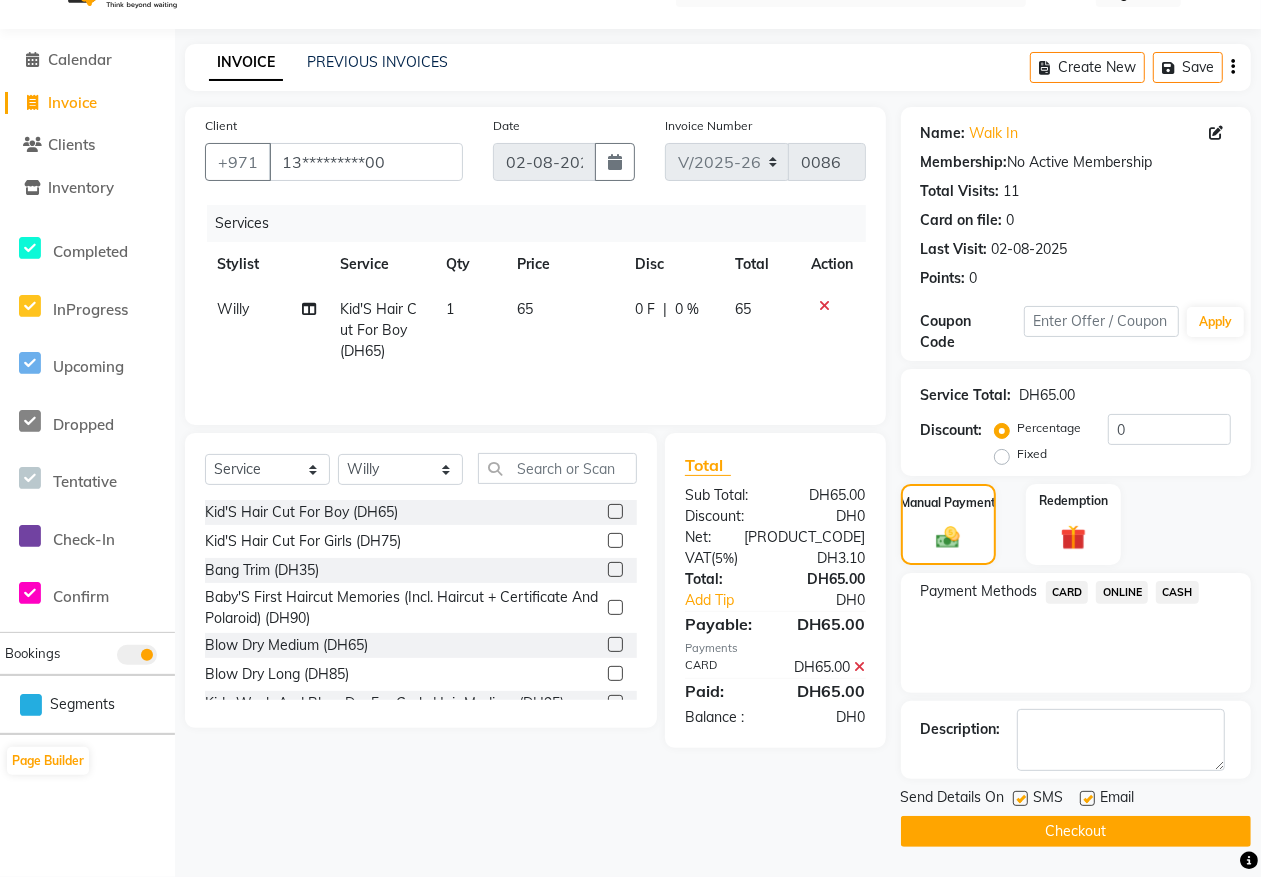 click on "Checkout" 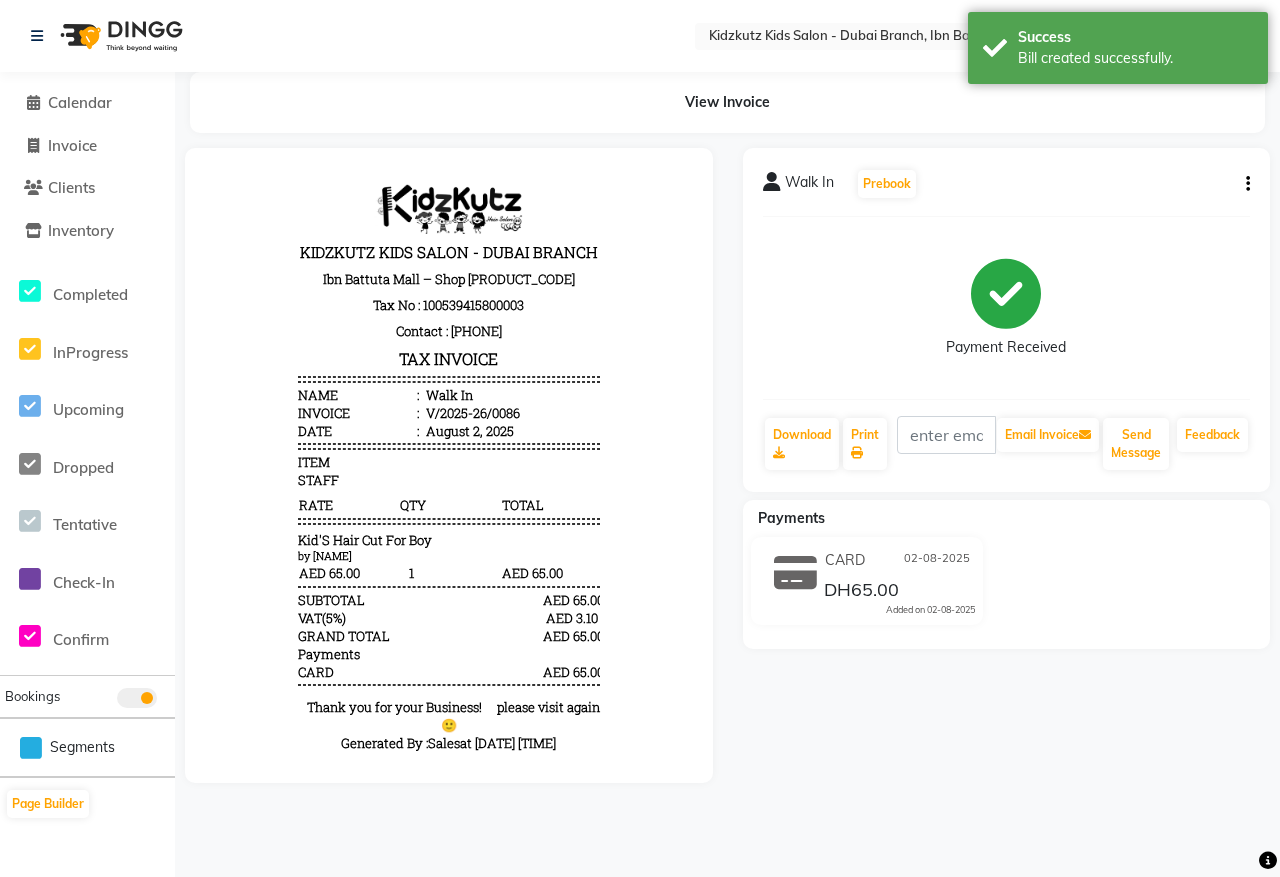 scroll, scrollTop: 0, scrollLeft: 0, axis: both 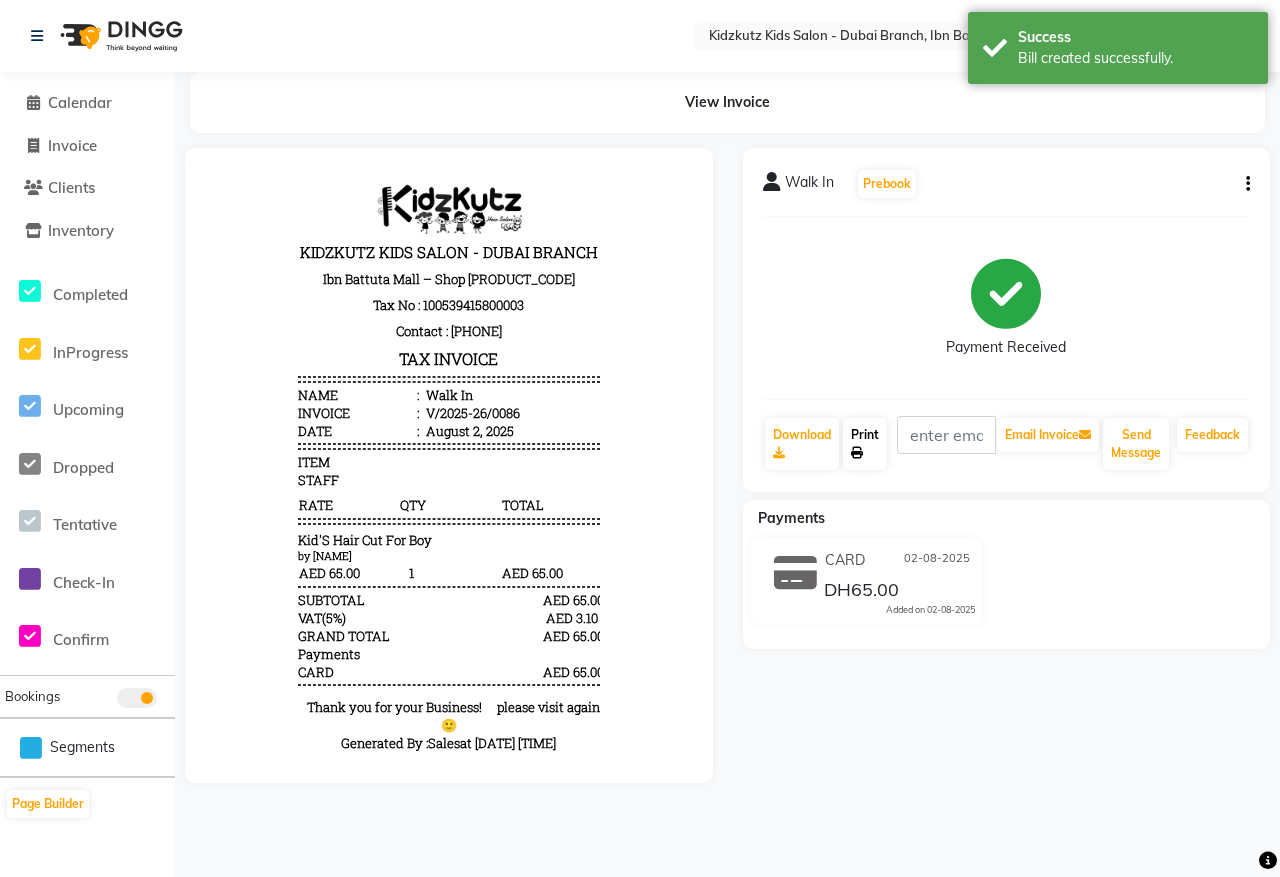 click on "Print" 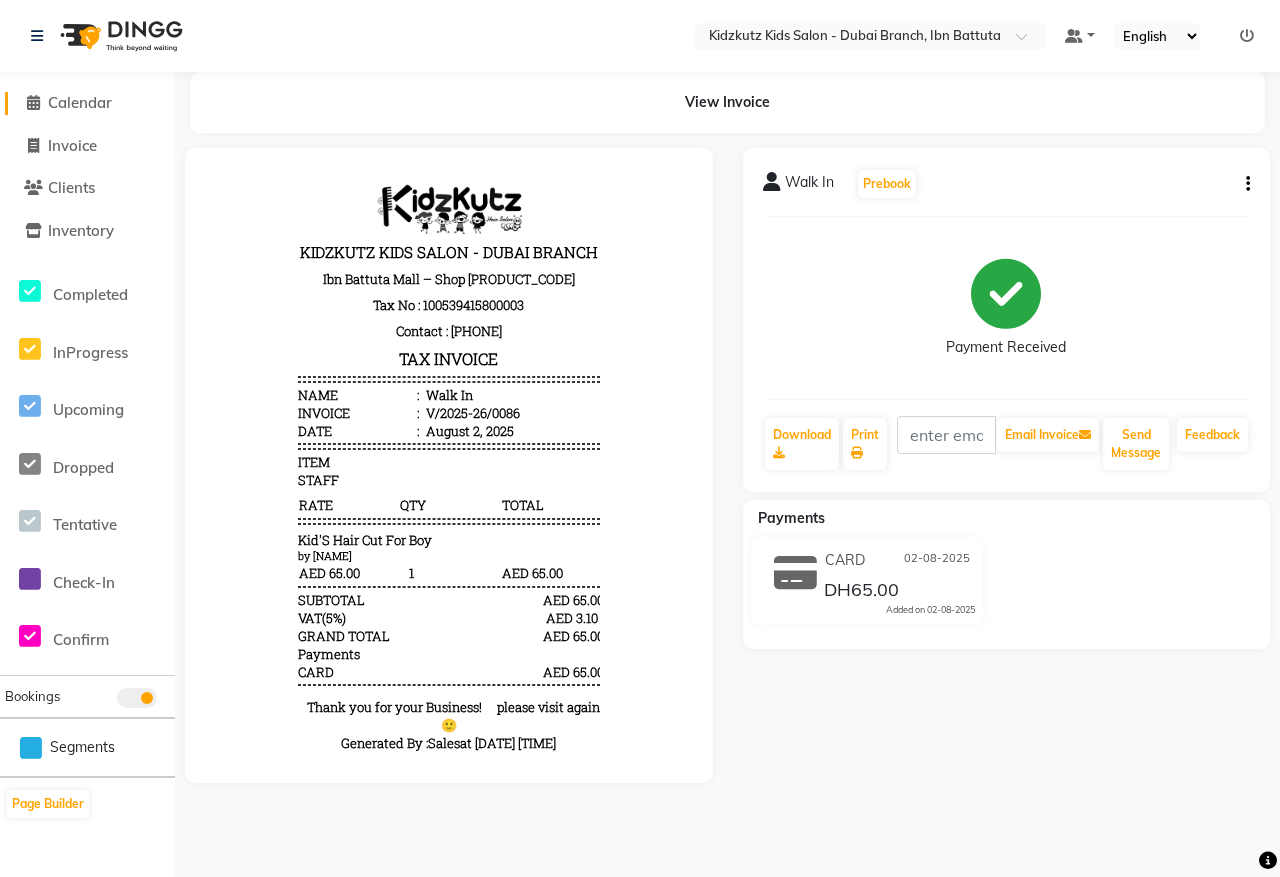 click on "Calendar" 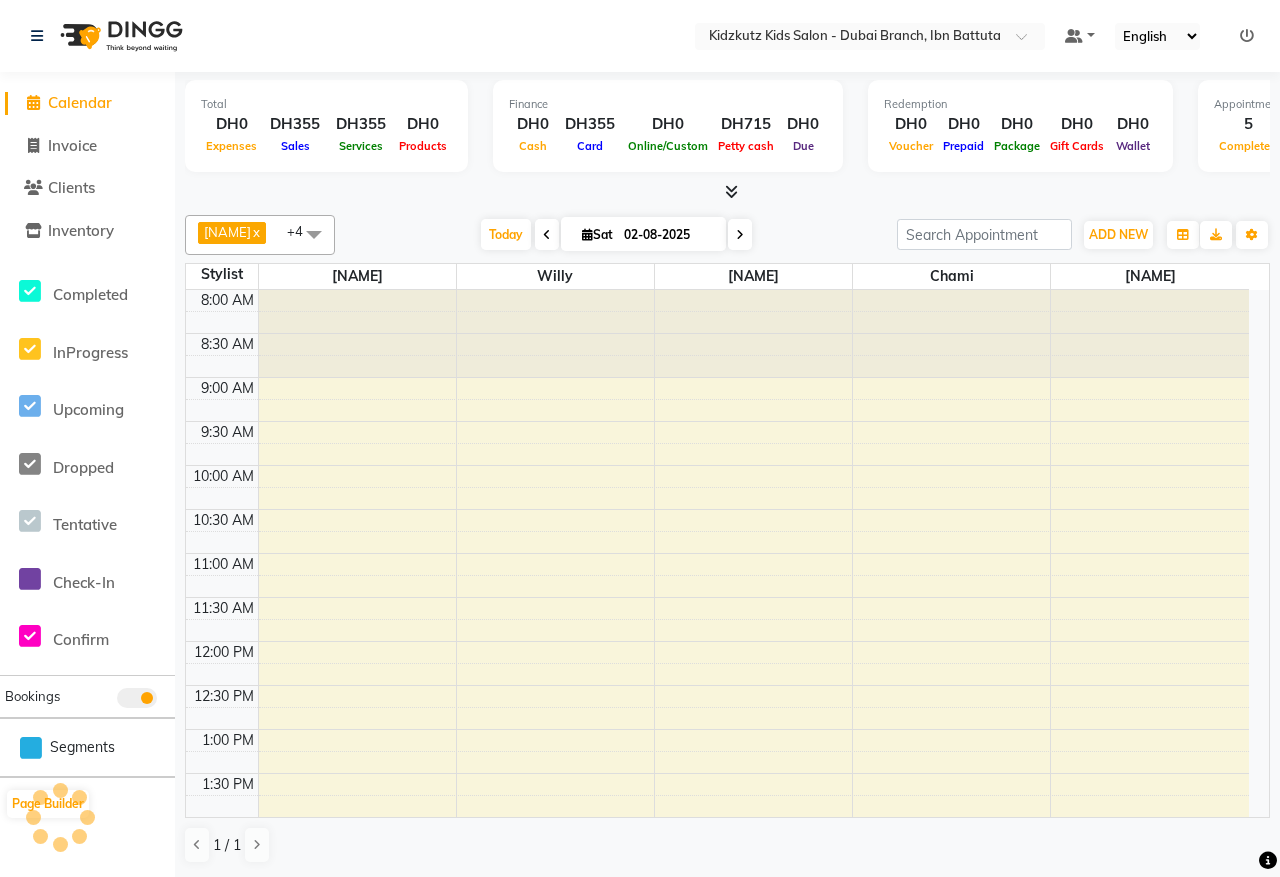 scroll, scrollTop: 0, scrollLeft: 0, axis: both 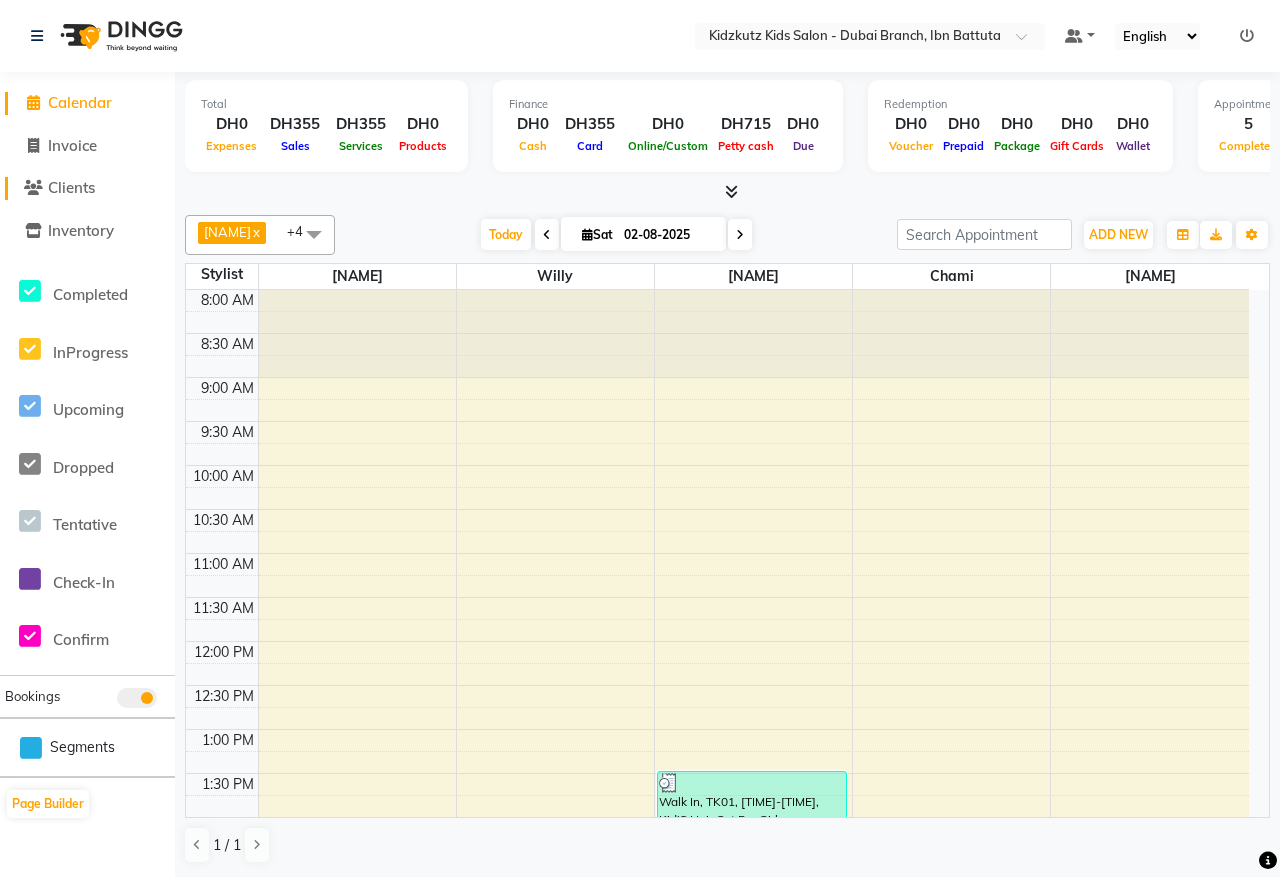 click on "Clients" 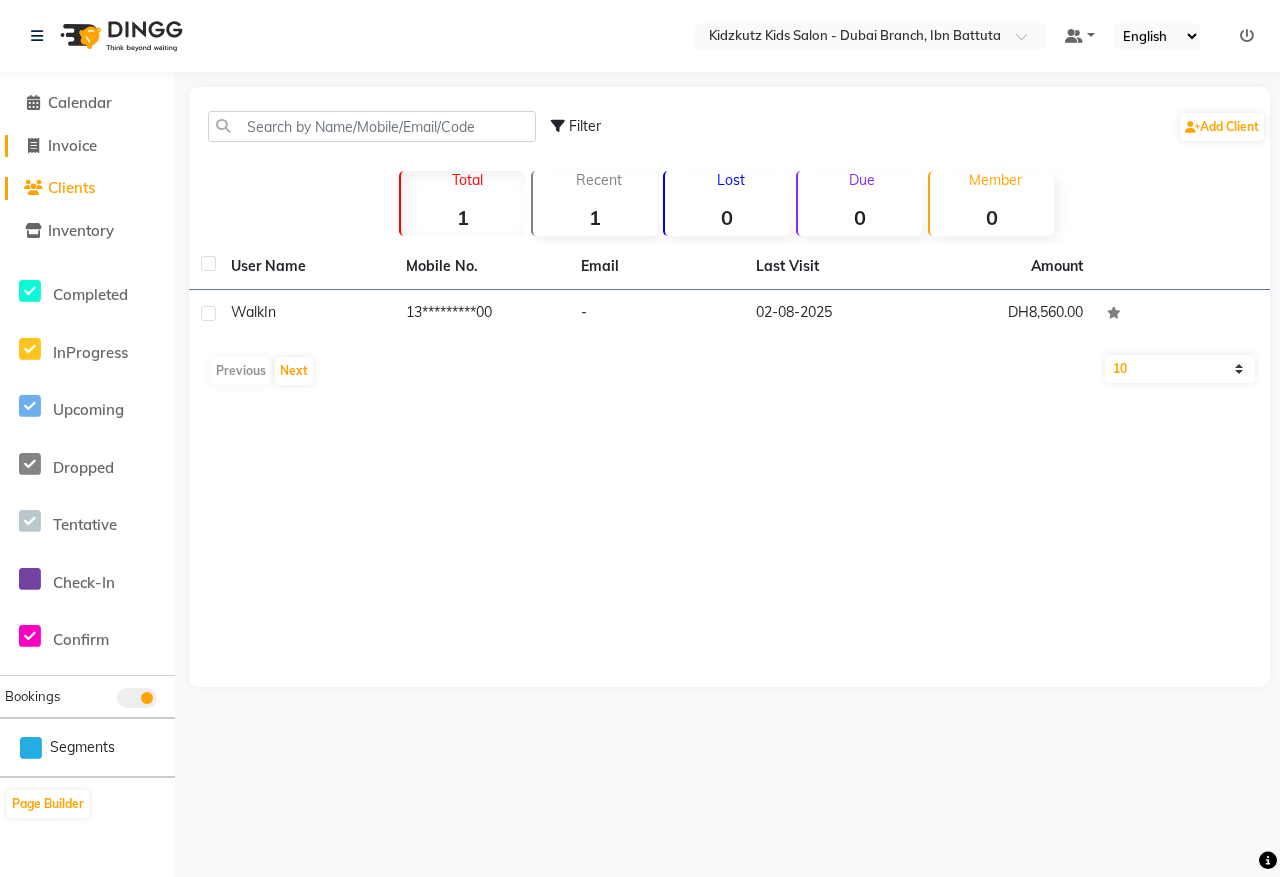 click on "Invoice" 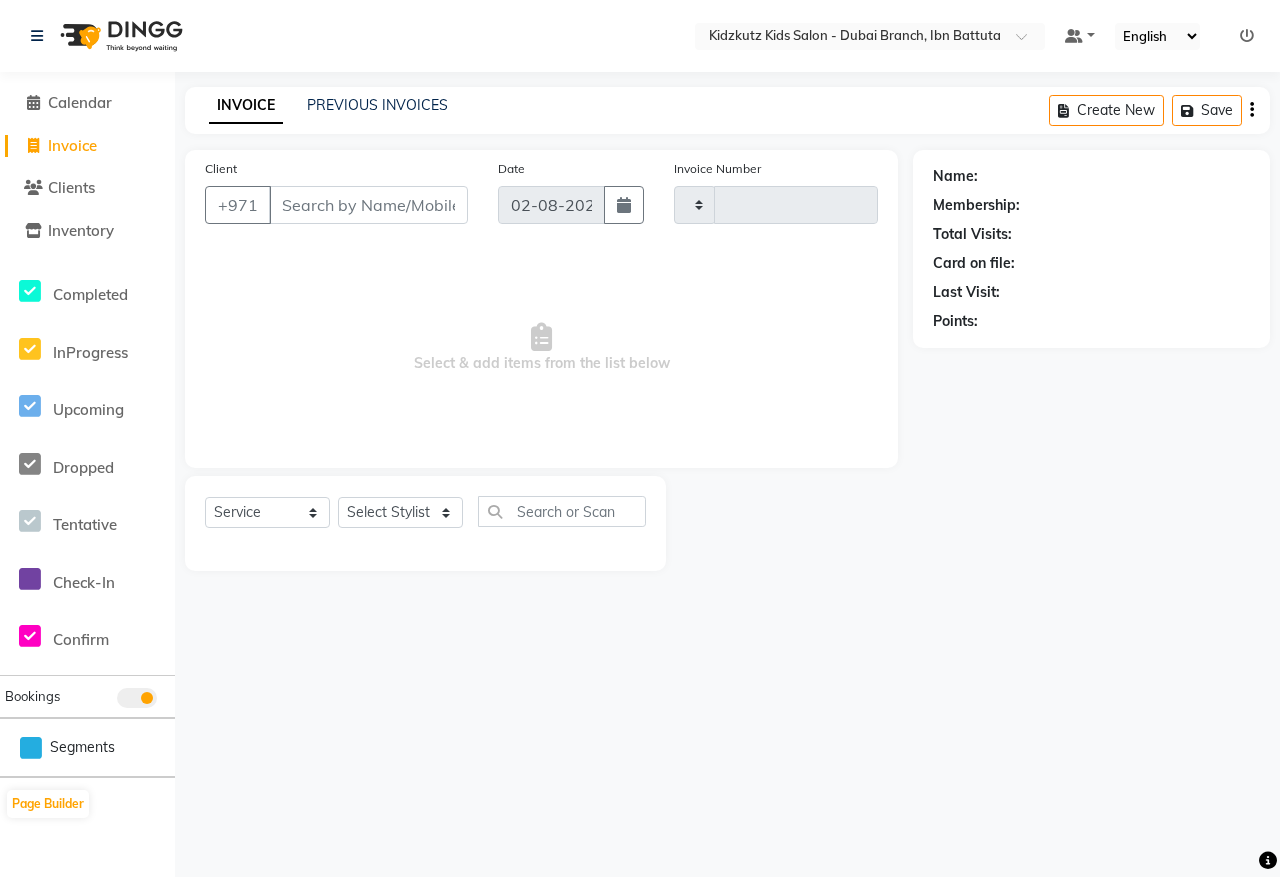 type on "0087" 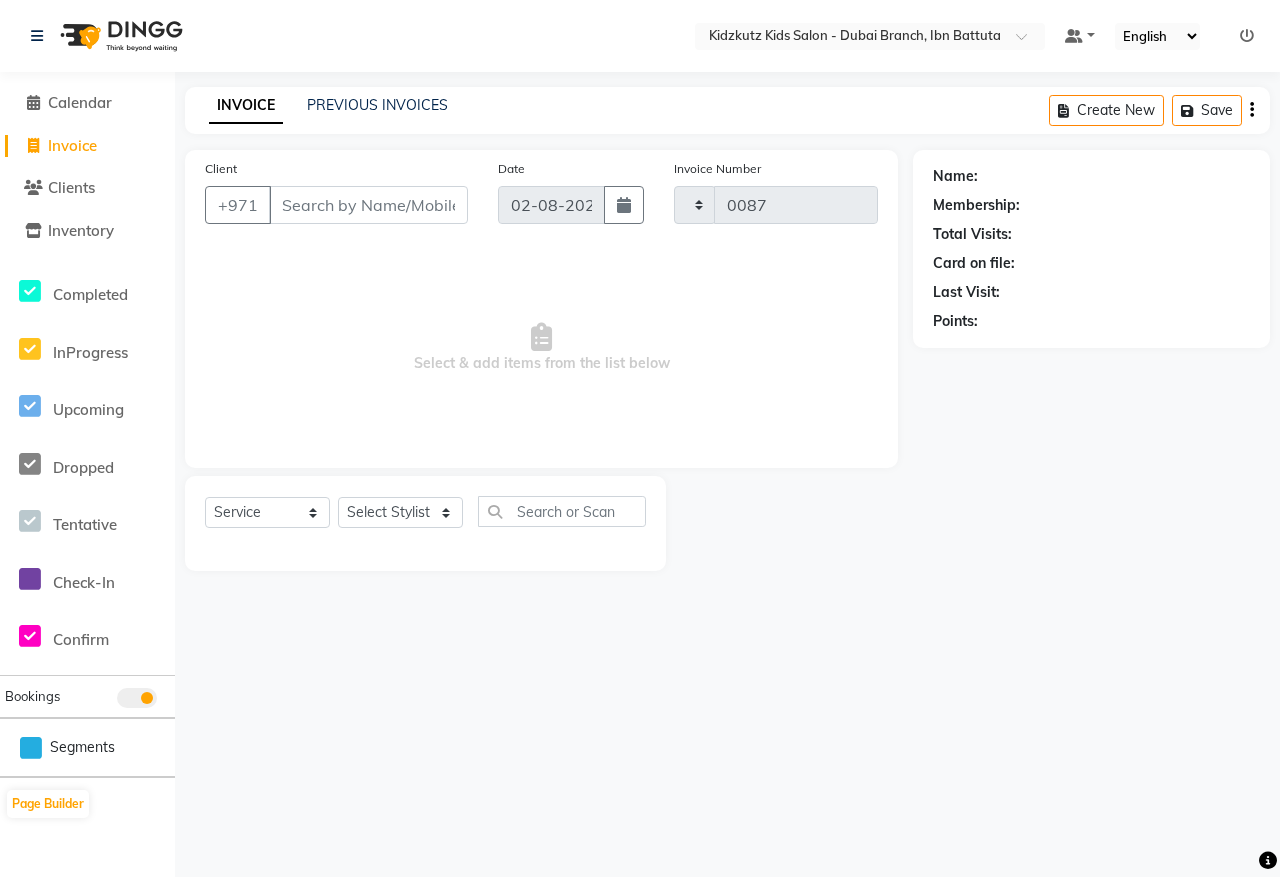 select on "8554" 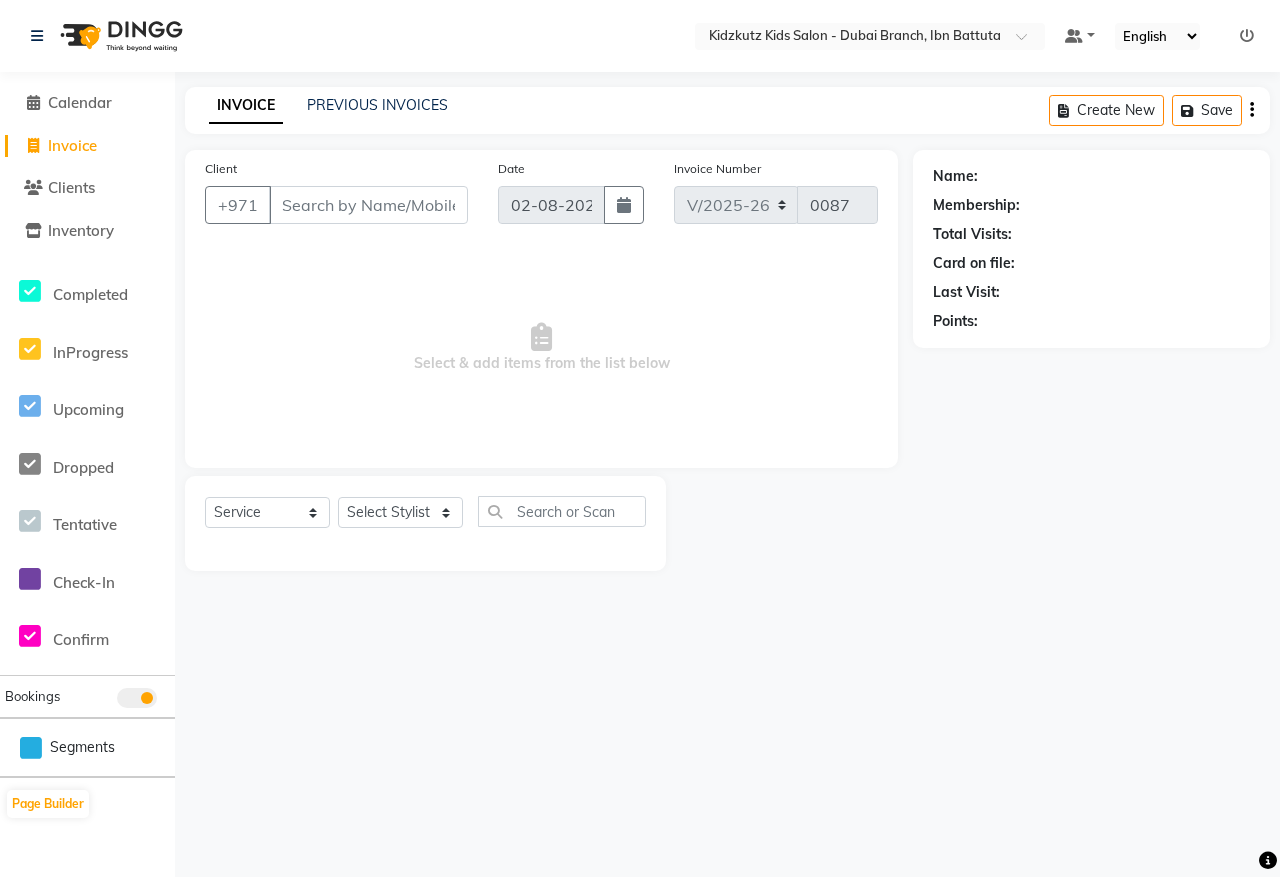 click on "Client" at bounding box center (368, 205) 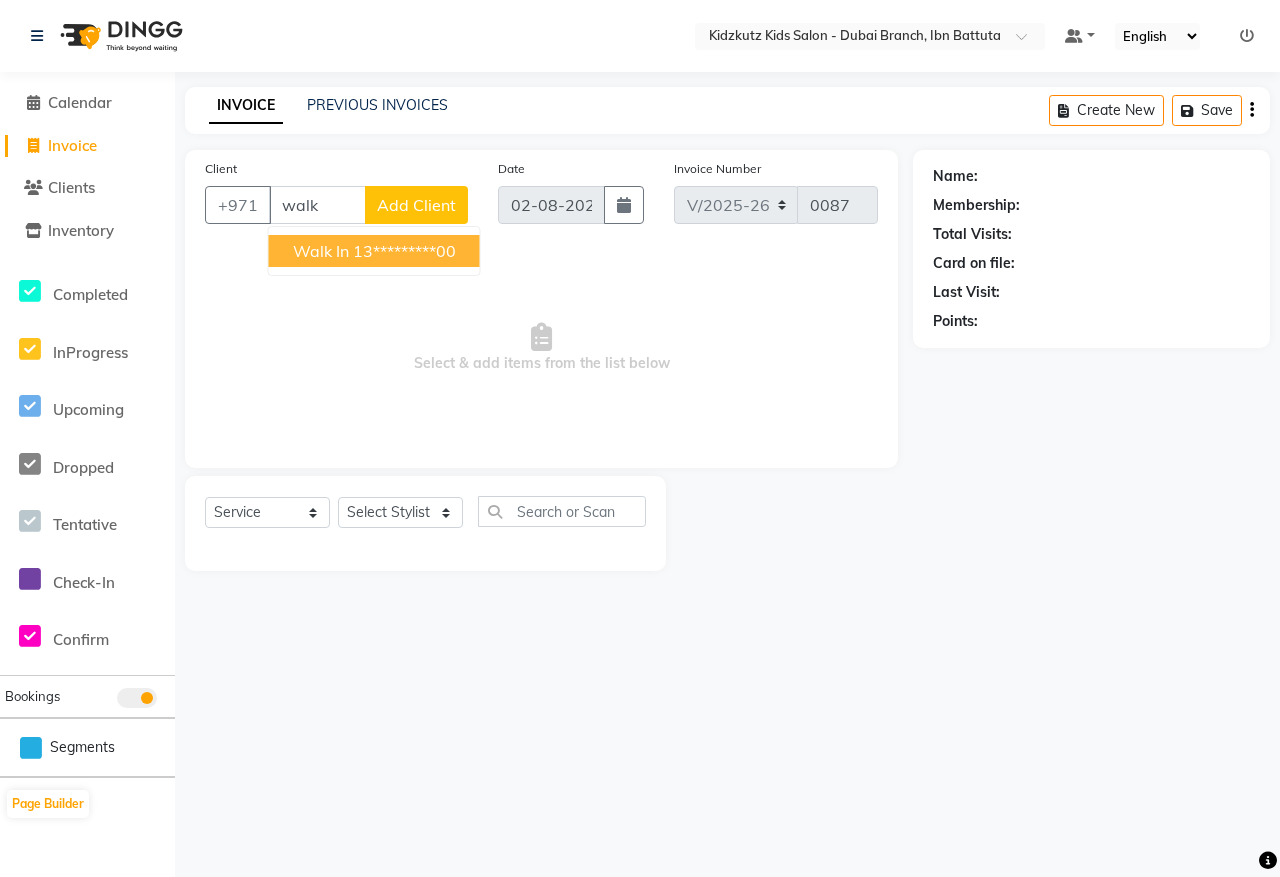 click on "Walk In" at bounding box center (321, 251) 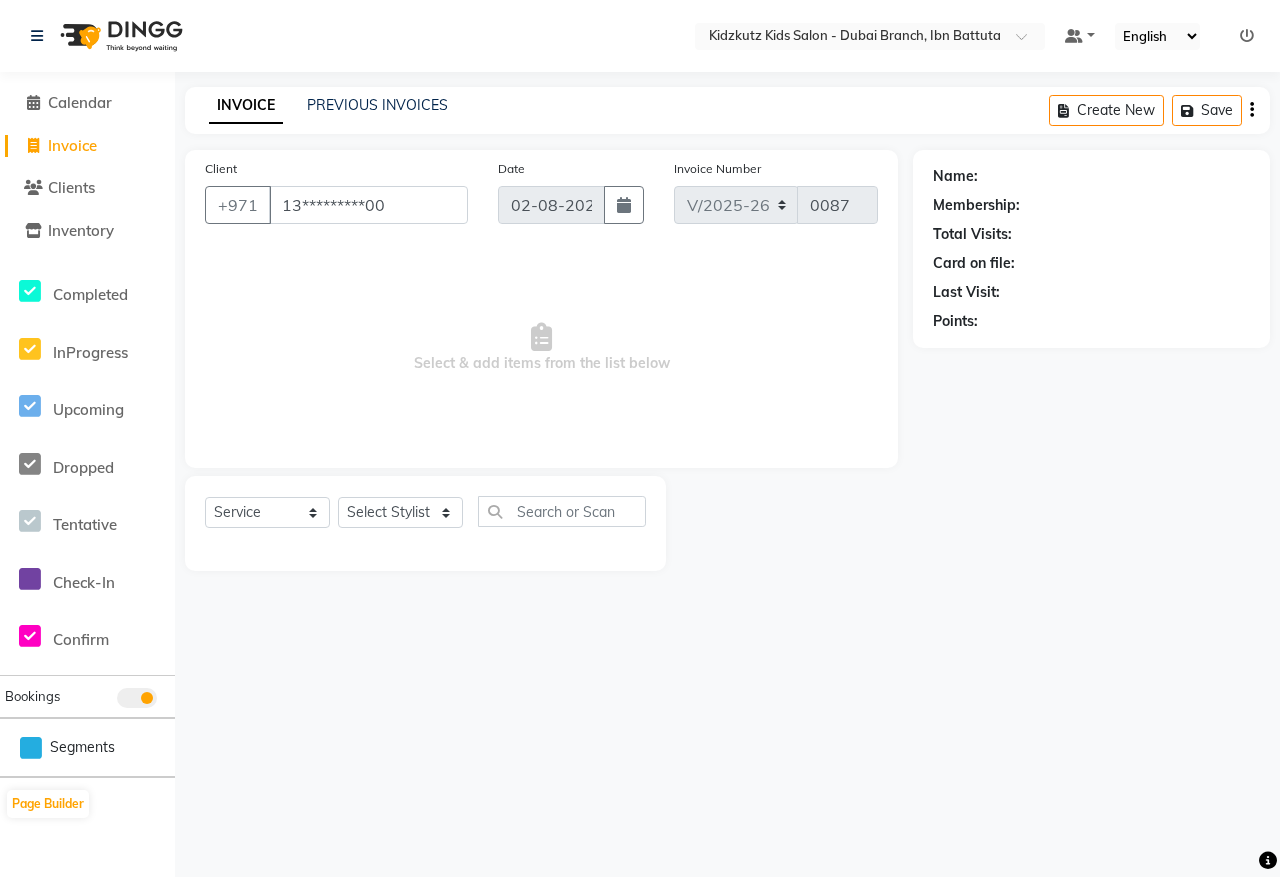 type on "13*********00" 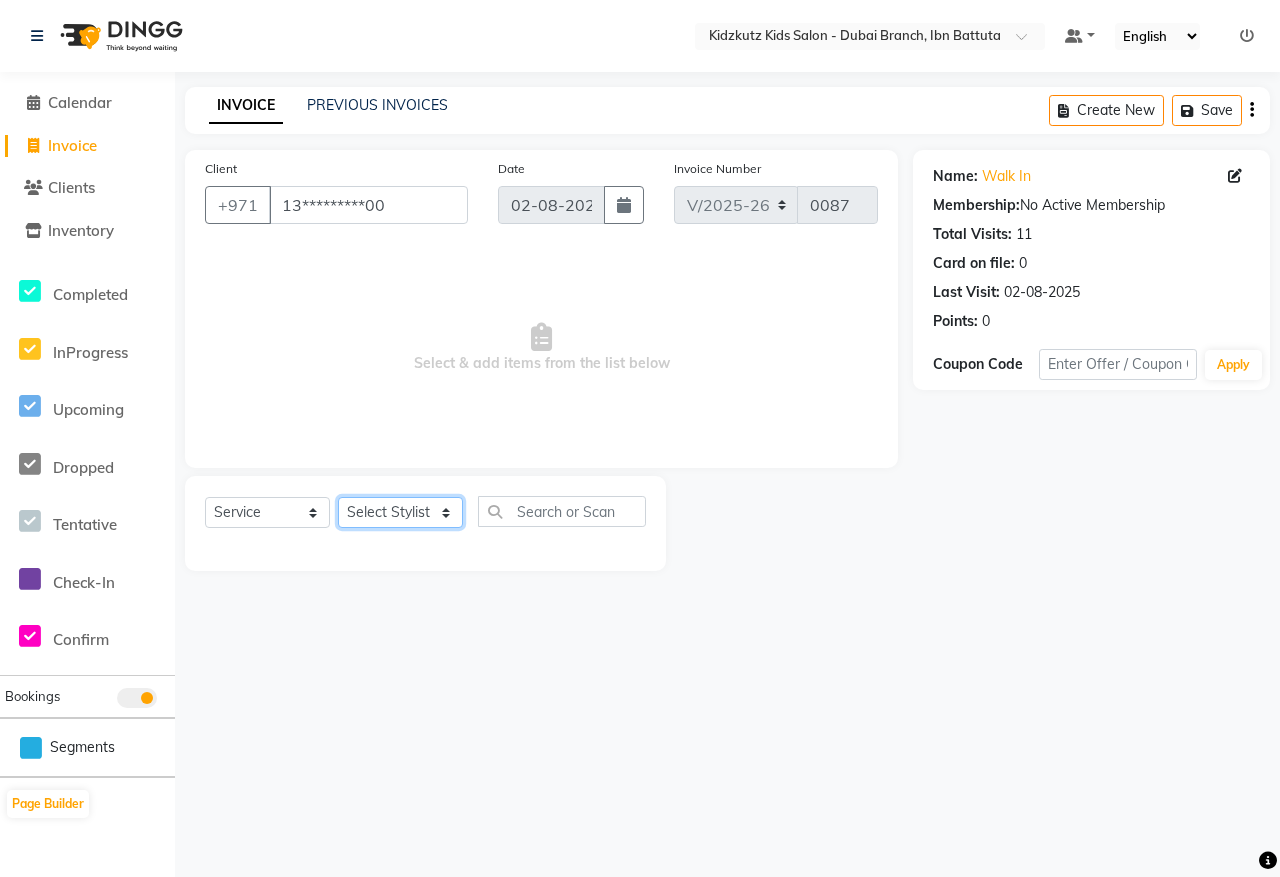click on "Select Stylist Aris Barber6 Chami Mr. Marwan Sales Sarah Victor Willy" 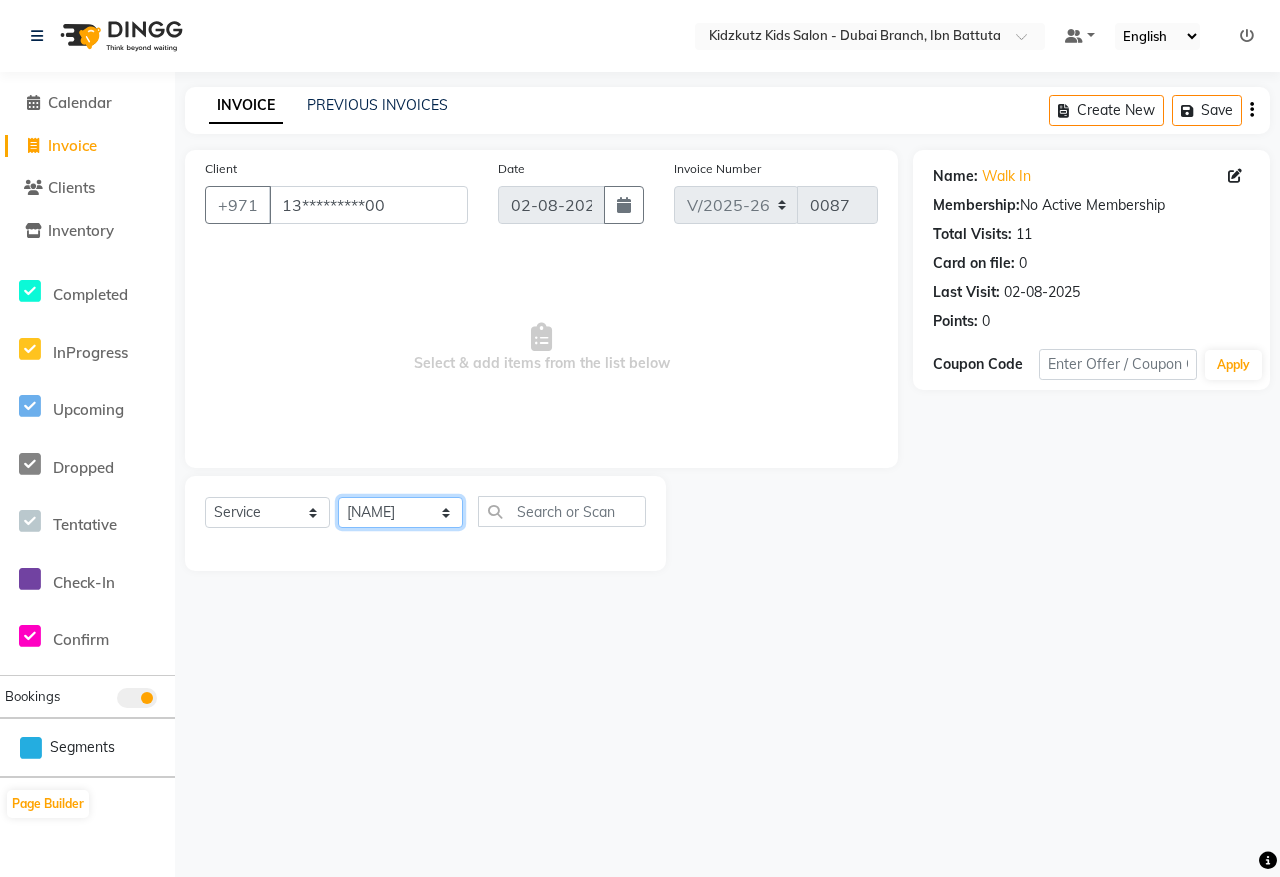 click on "Select Stylist Aris Barber6 Chami Mr. Marwan Sales Sarah Victor Willy" 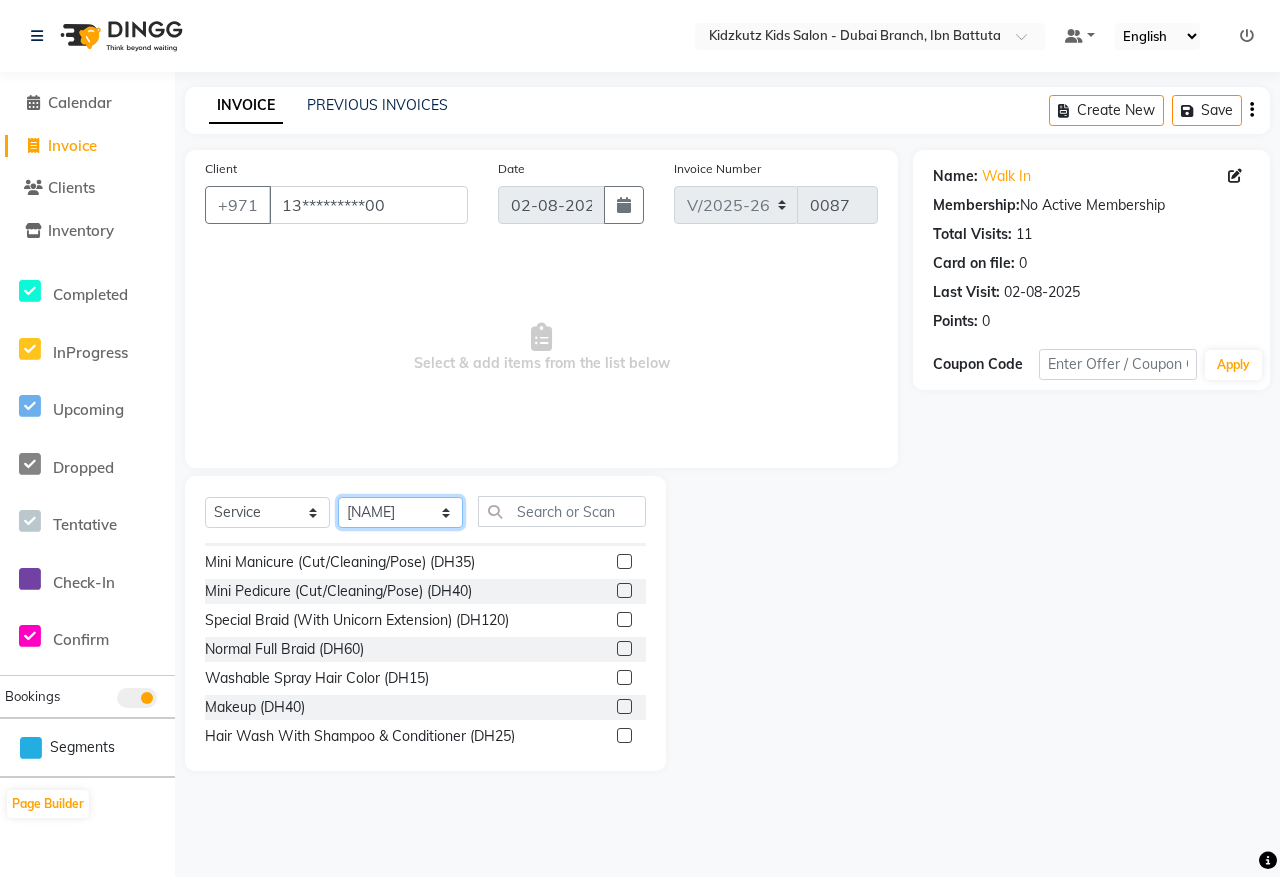 scroll, scrollTop: 337, scrollLeft: 0, axis: vertical 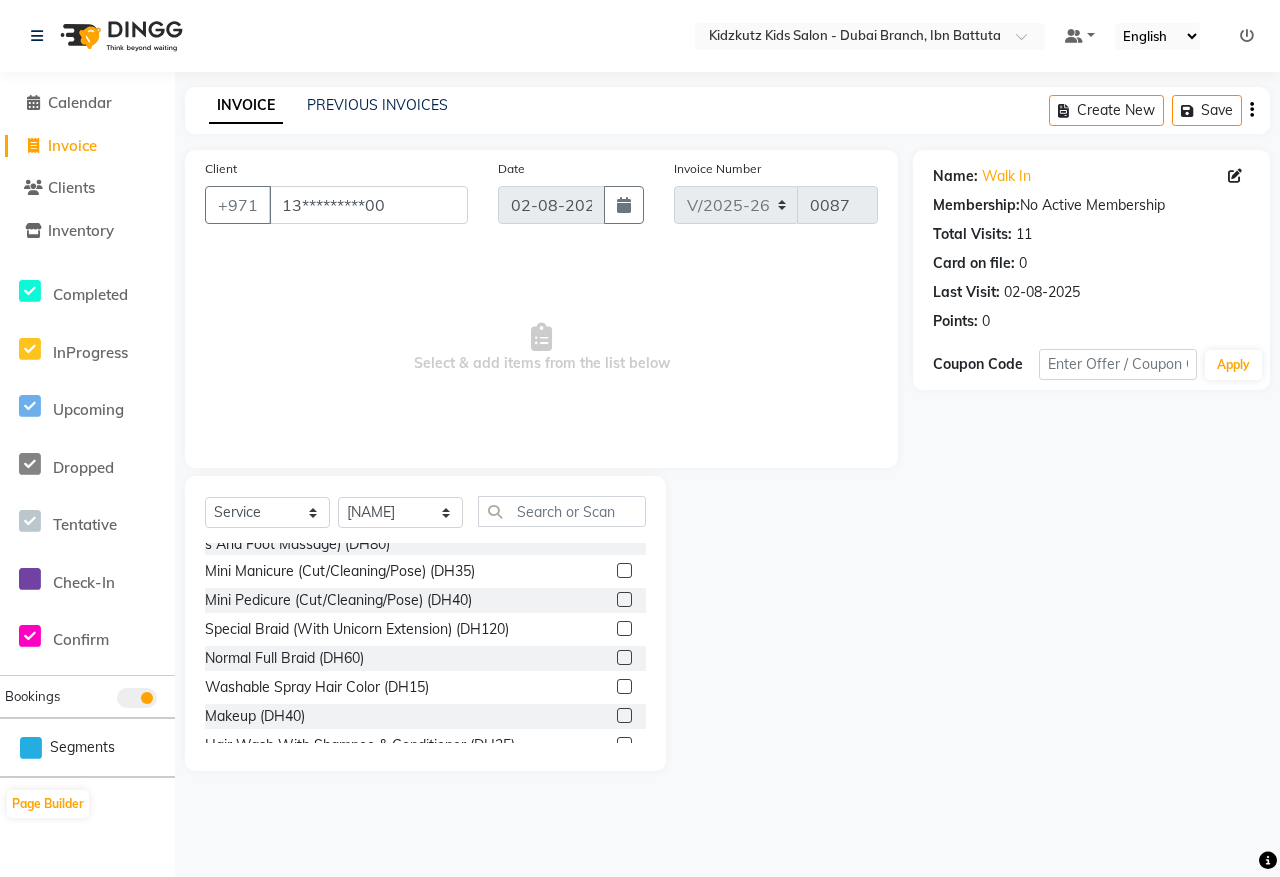 click 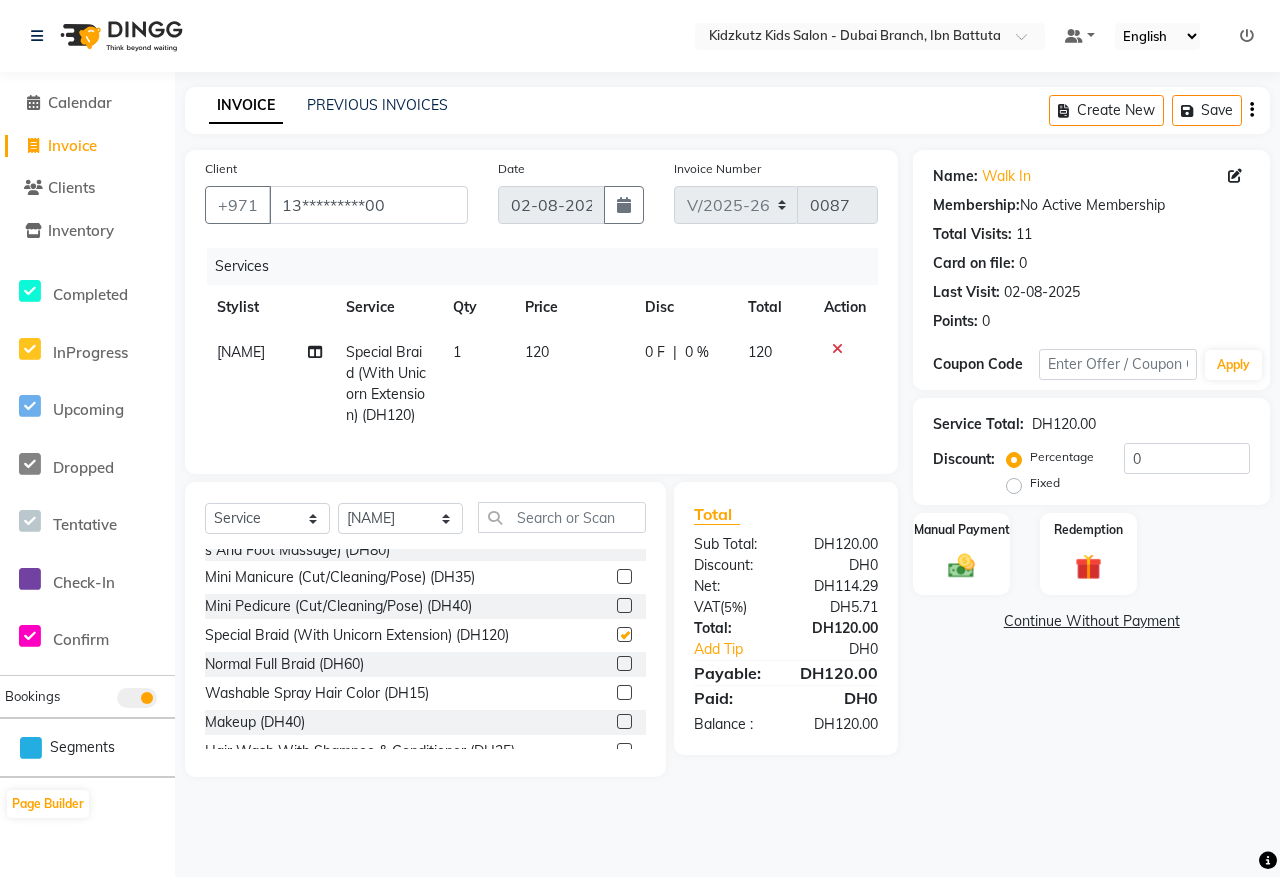 checkbox on "false" 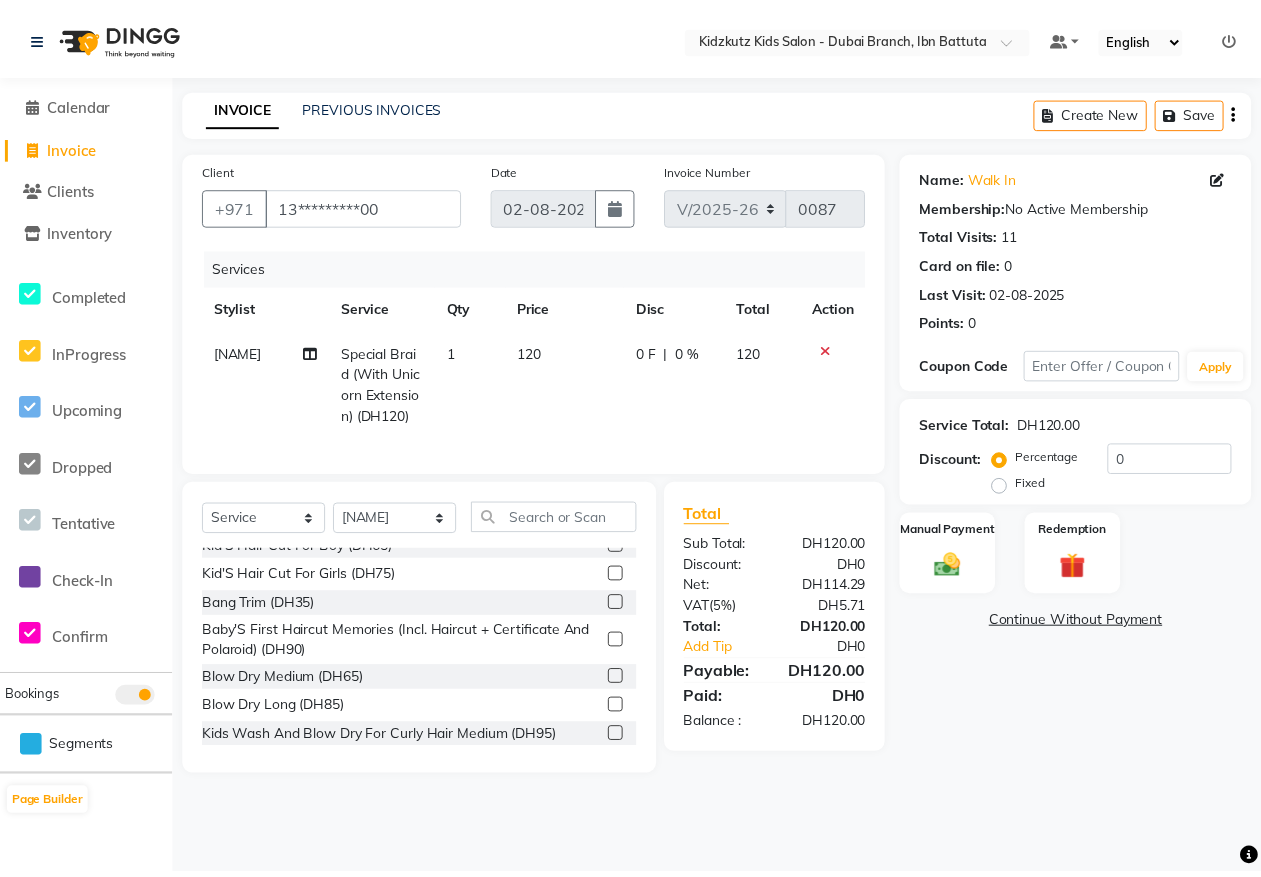 scroll, scrollTop: 0, scrollLeft: 0, axis: both 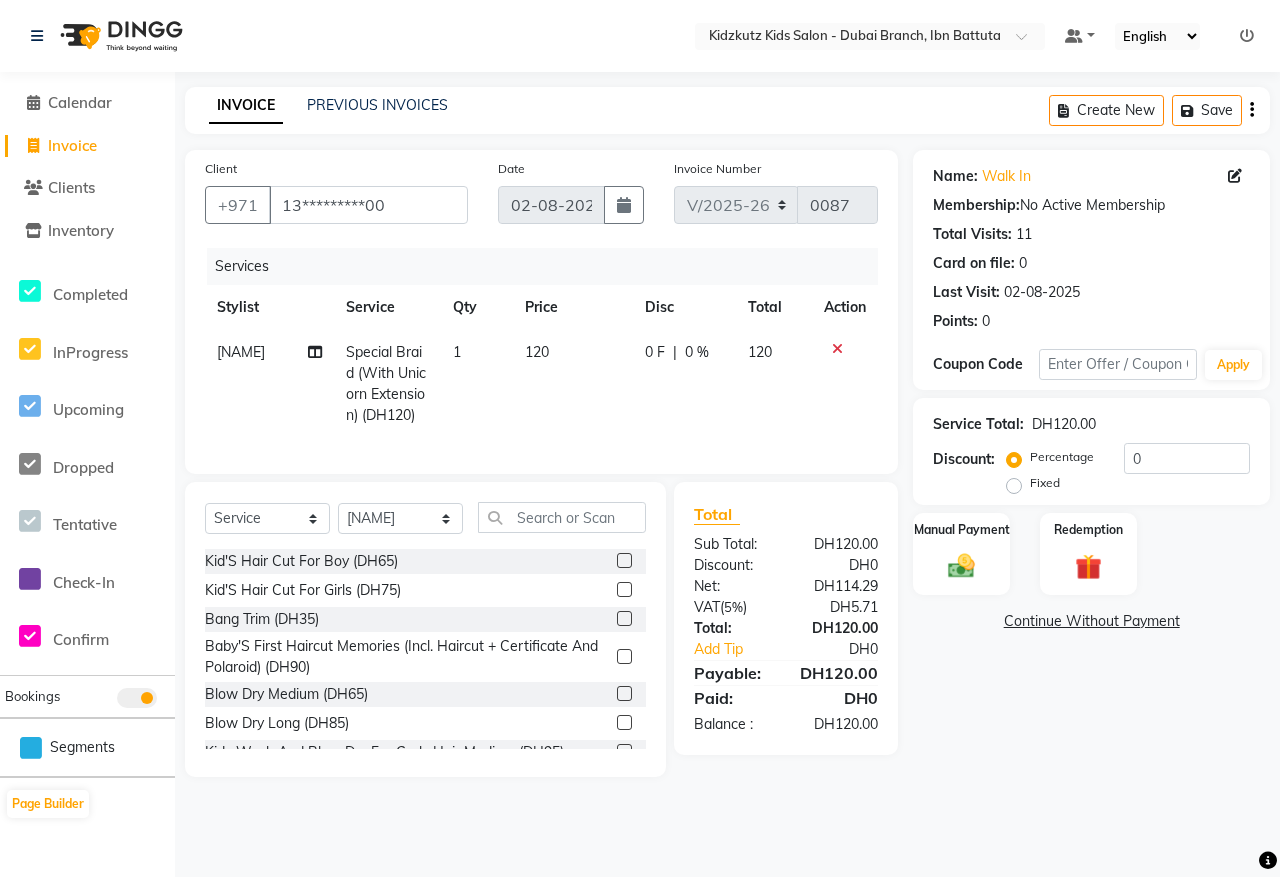 click 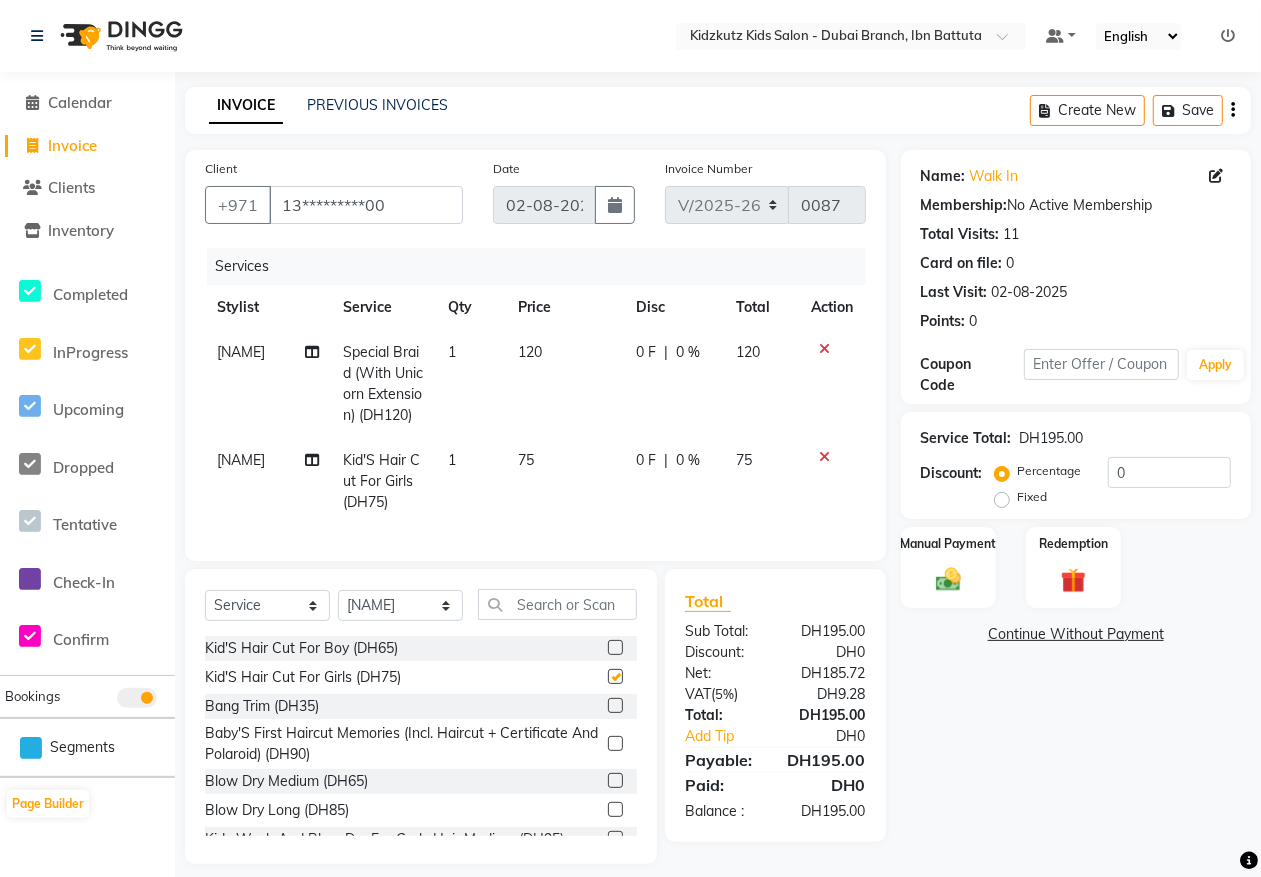 checkbox on "false" 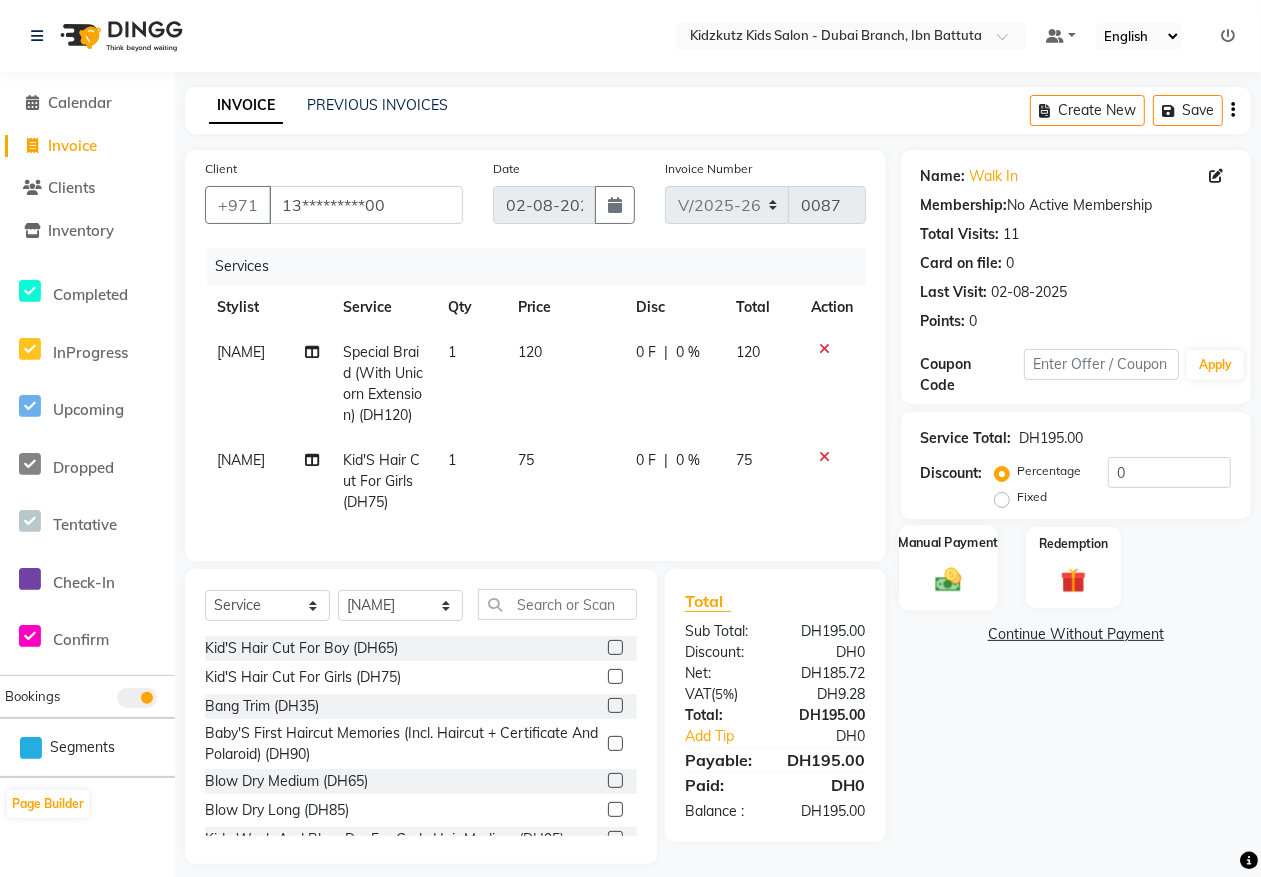click 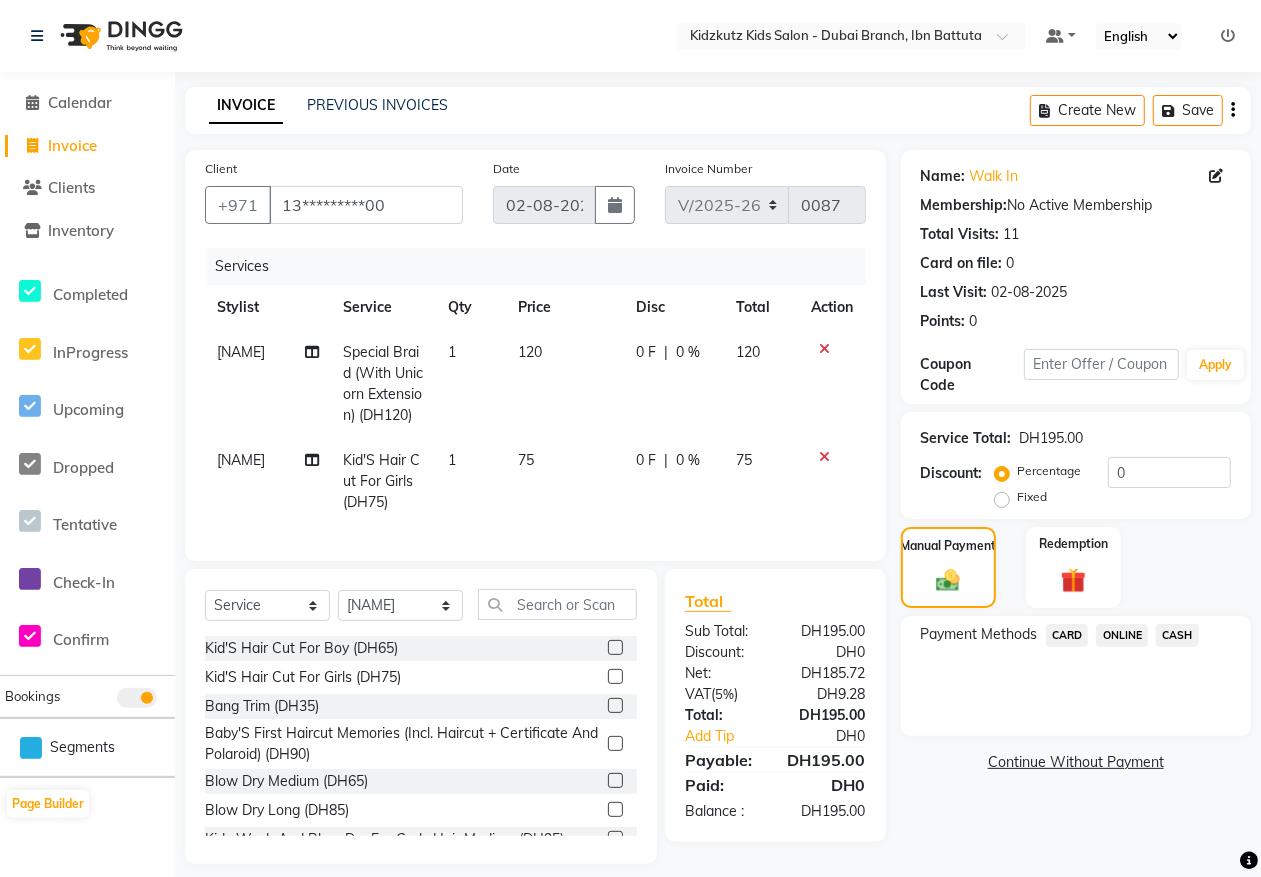 click on "CARD" 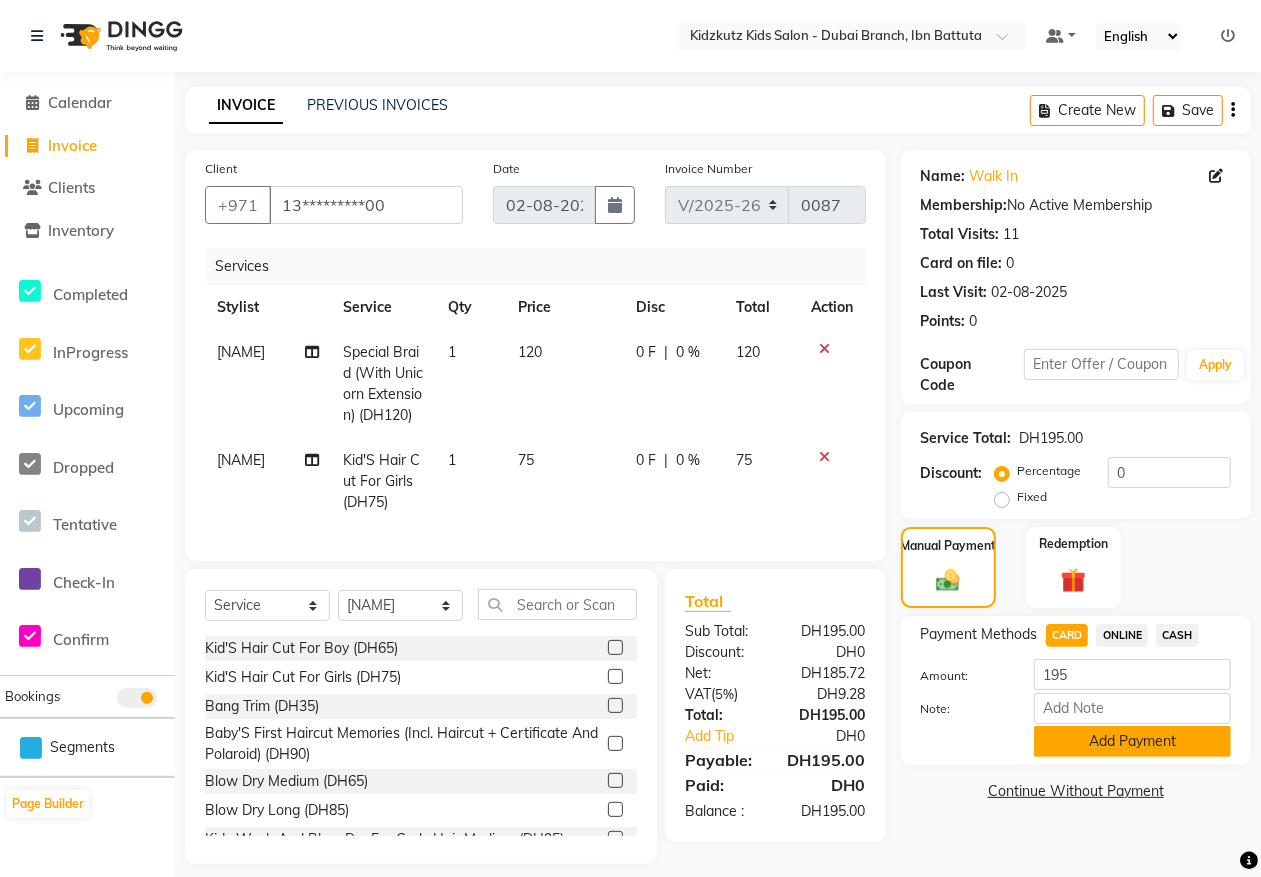 click on "Add Payment" 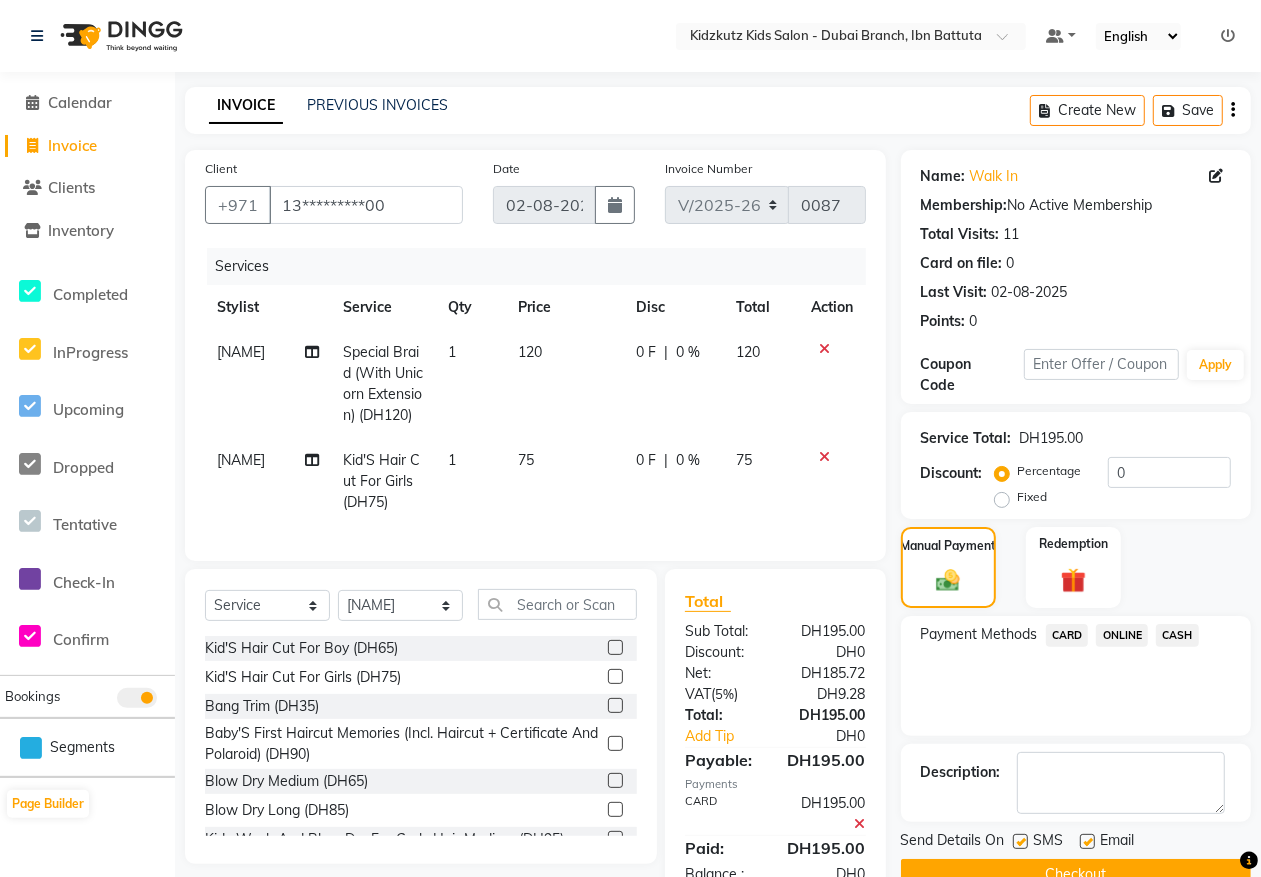 click on "Checkout" 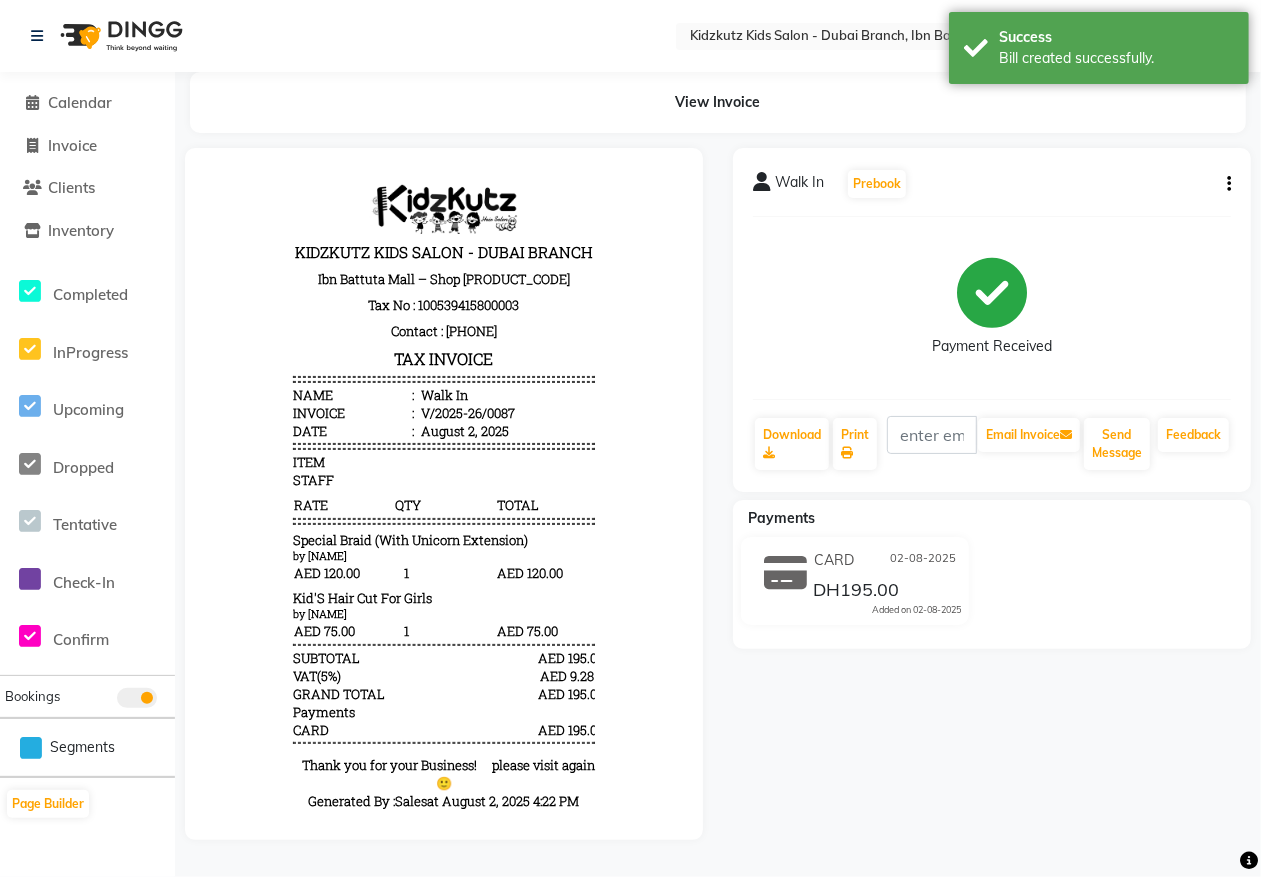 scroll, scrollTop: 0, scrollLeft: 0, axis: both 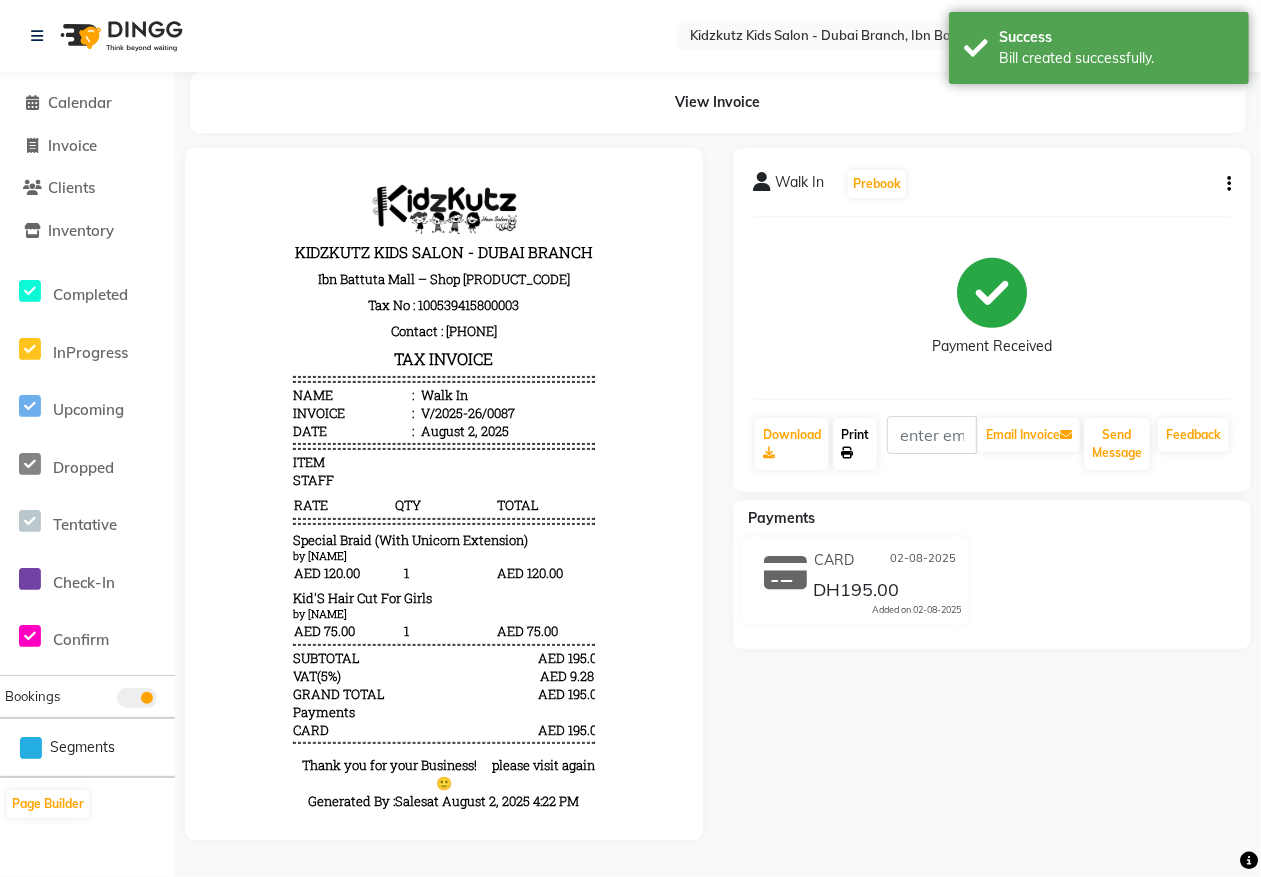 click 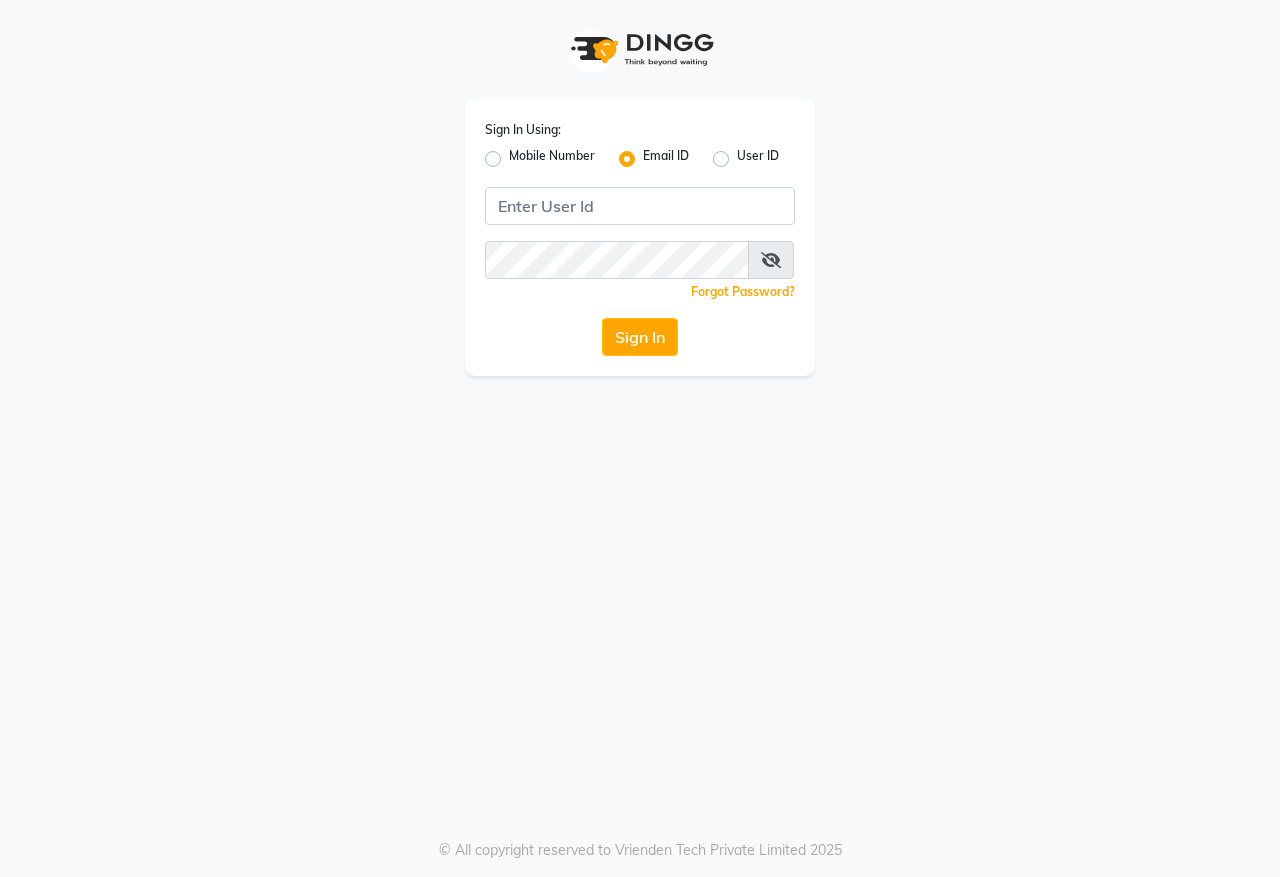 scroll, scrollTop: 0, scrollLeft: 0, axis: both 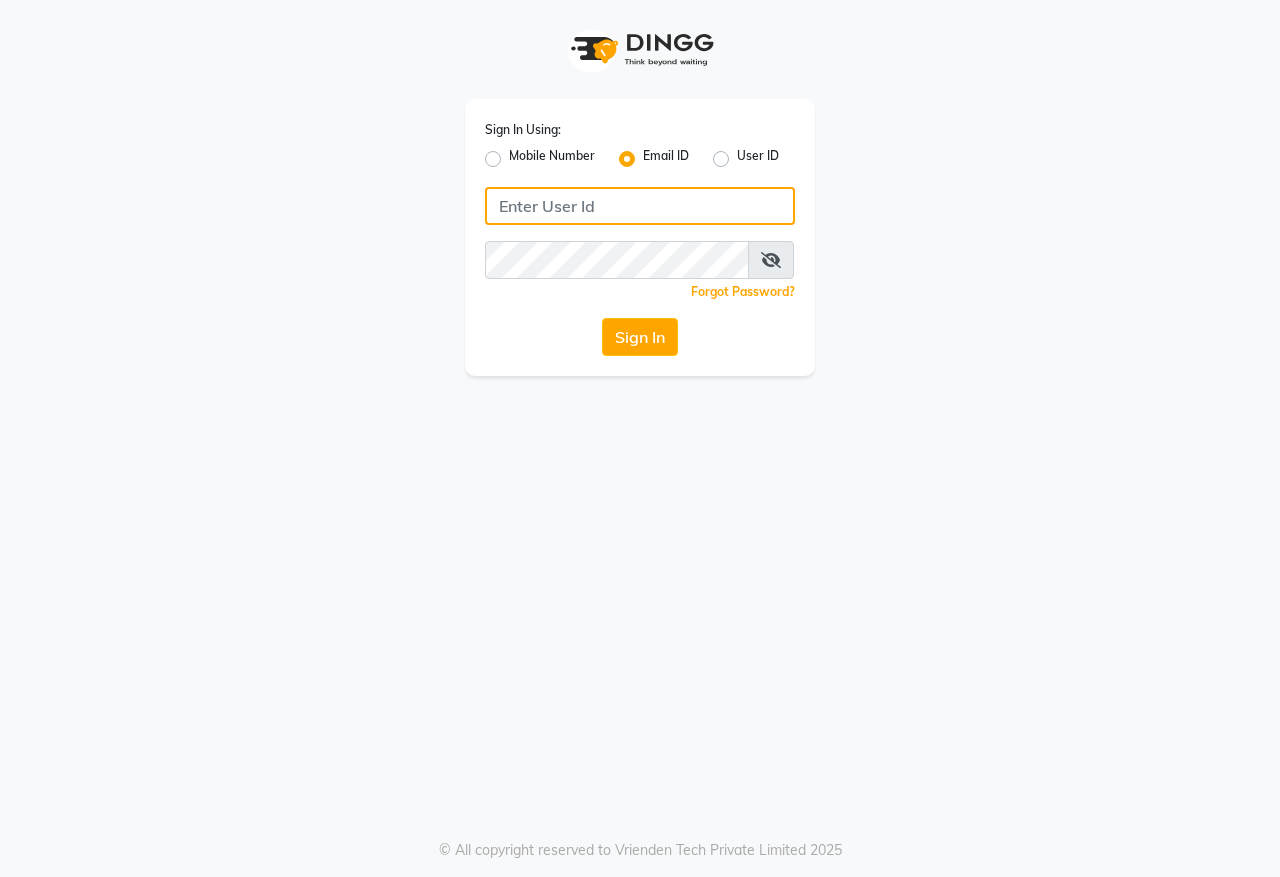 type on "[EMAIL]" 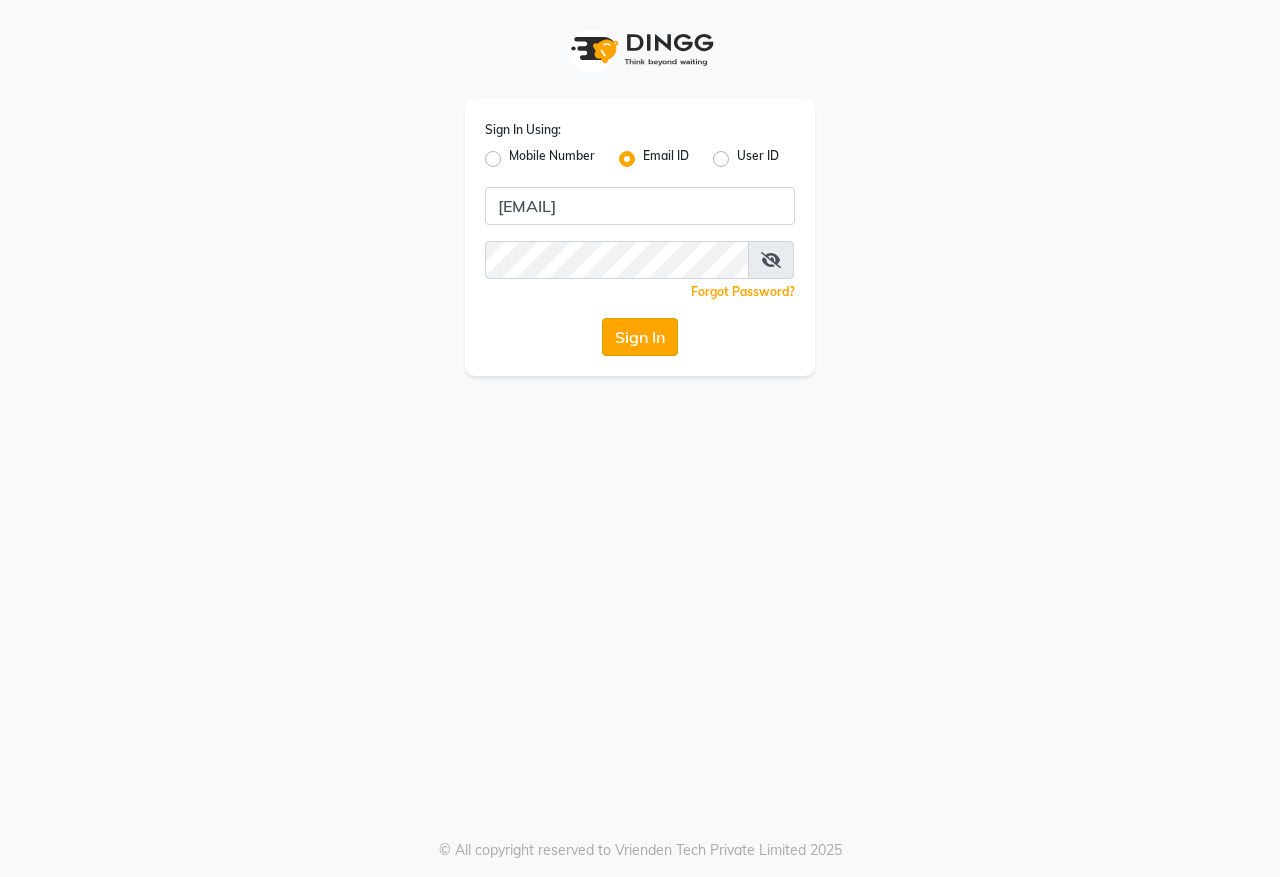 click on "Sign In" 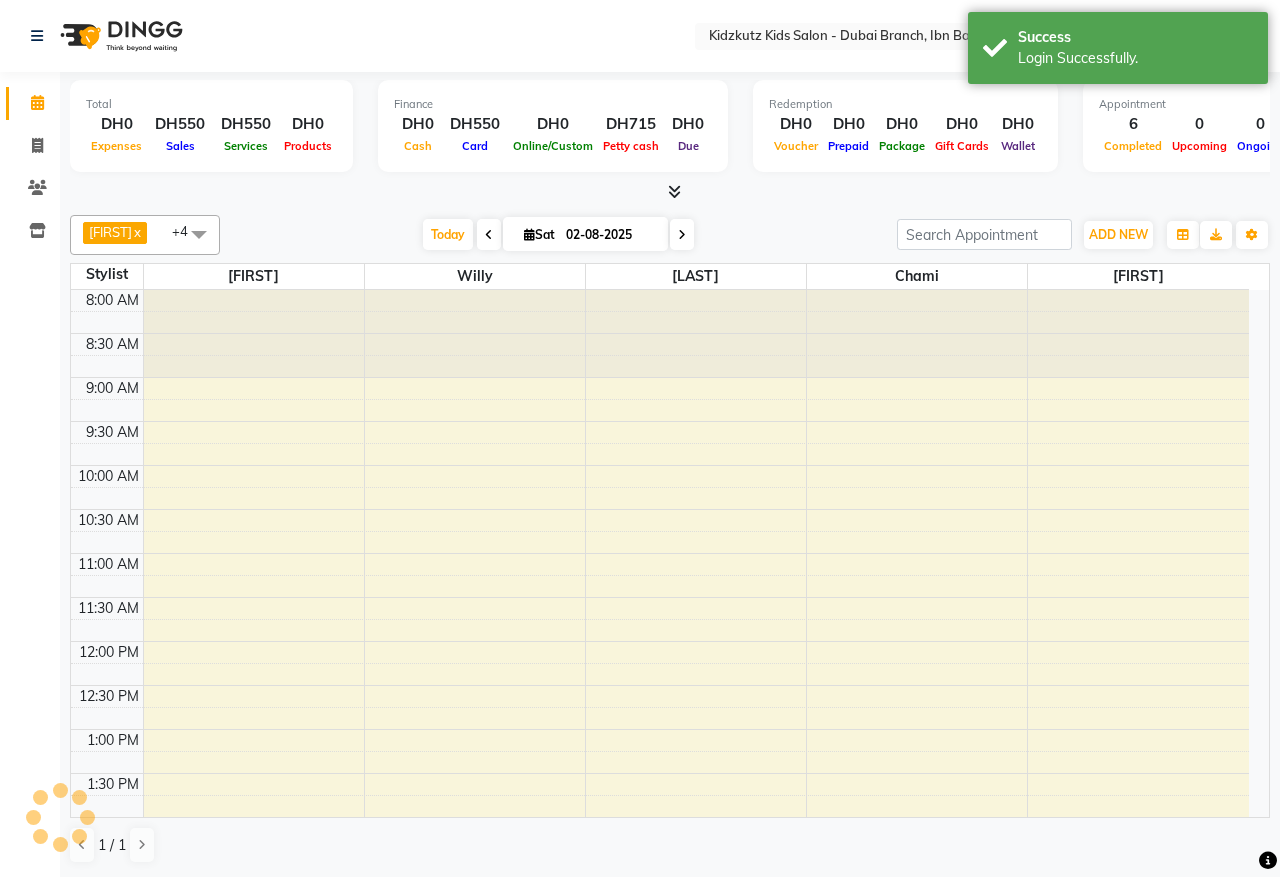 scroll, scrollTop: 0, scrollLeft: 0, axis: both 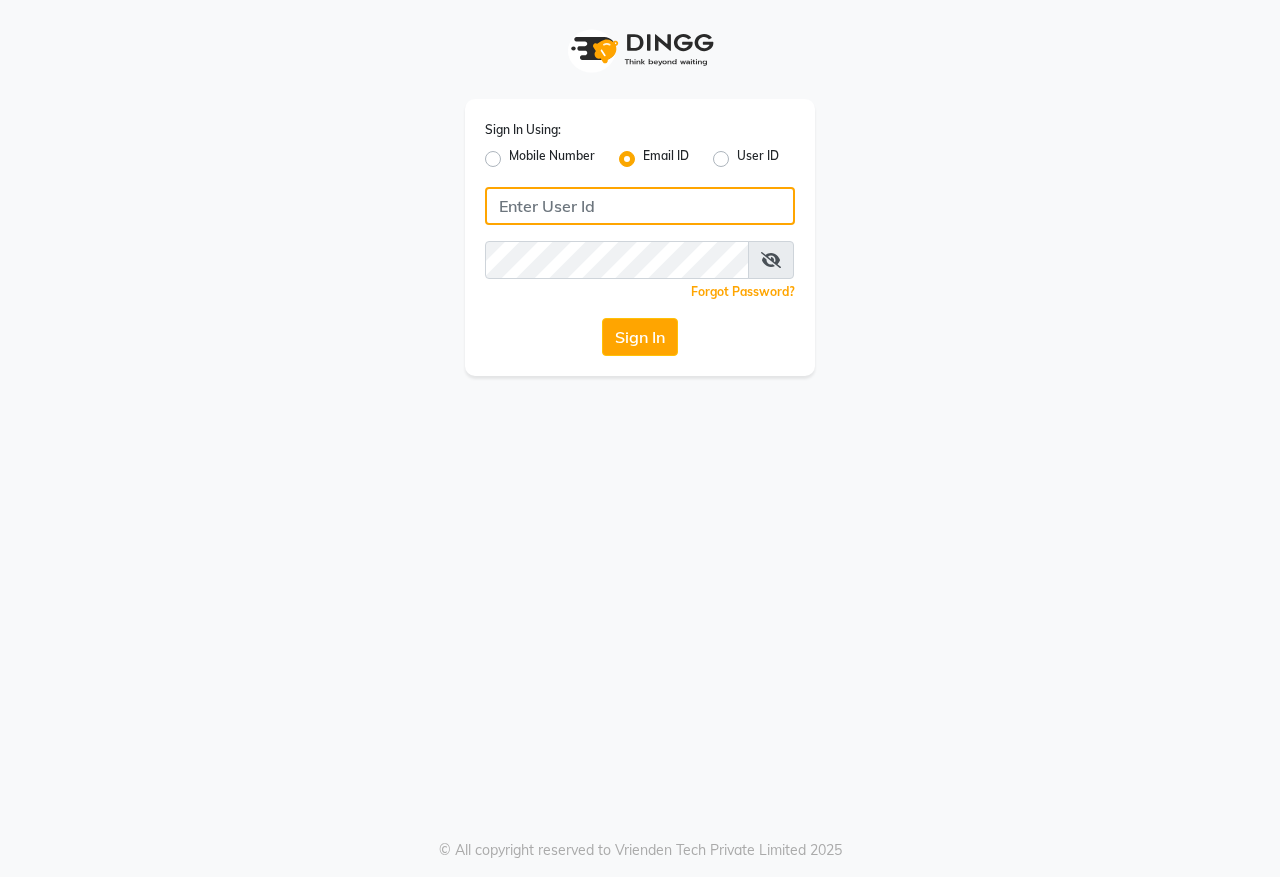 type on "[EMAIL]" 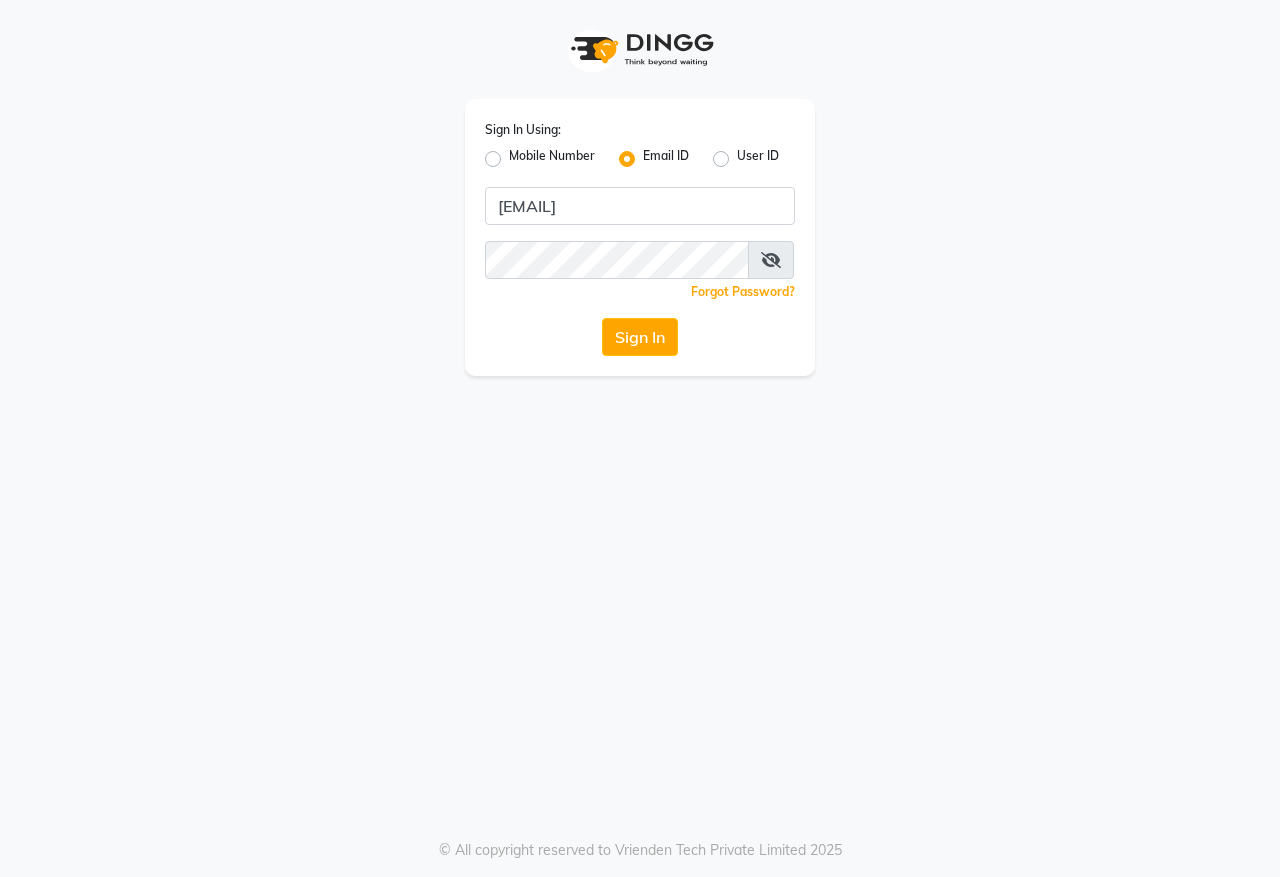 click at bounding box center (771, 260) 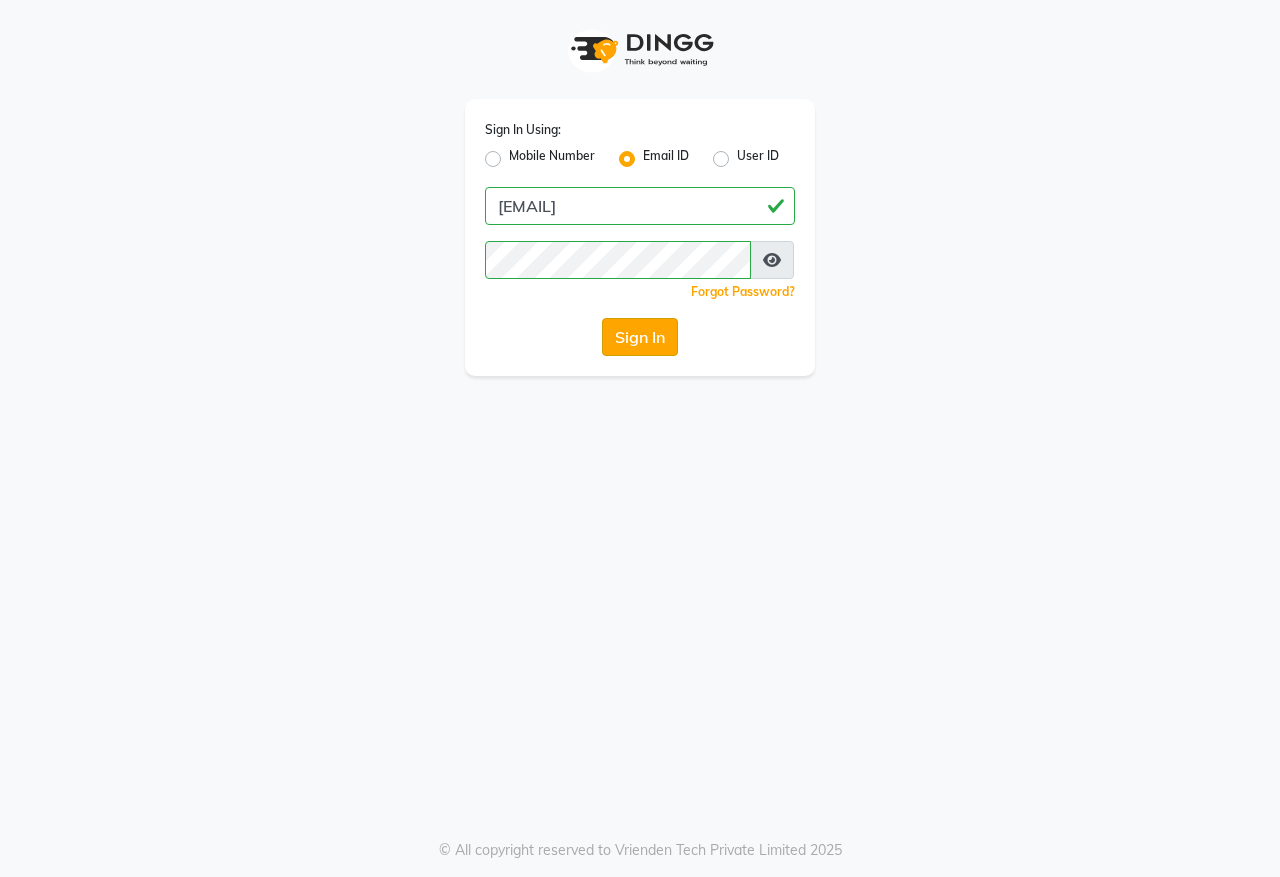 click on "Sign In" 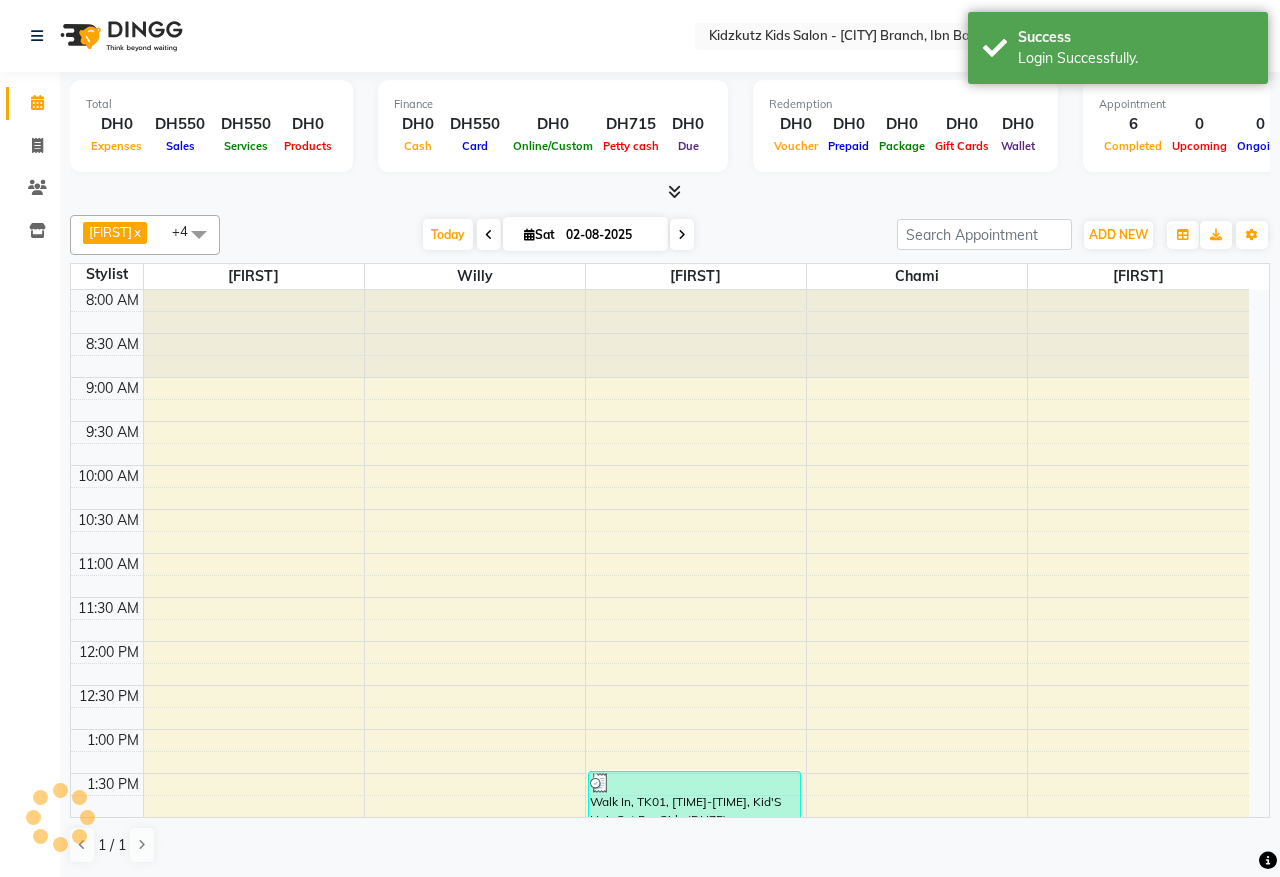scroll, scrollTop: 0, scrollLeft: 0, axis: both 